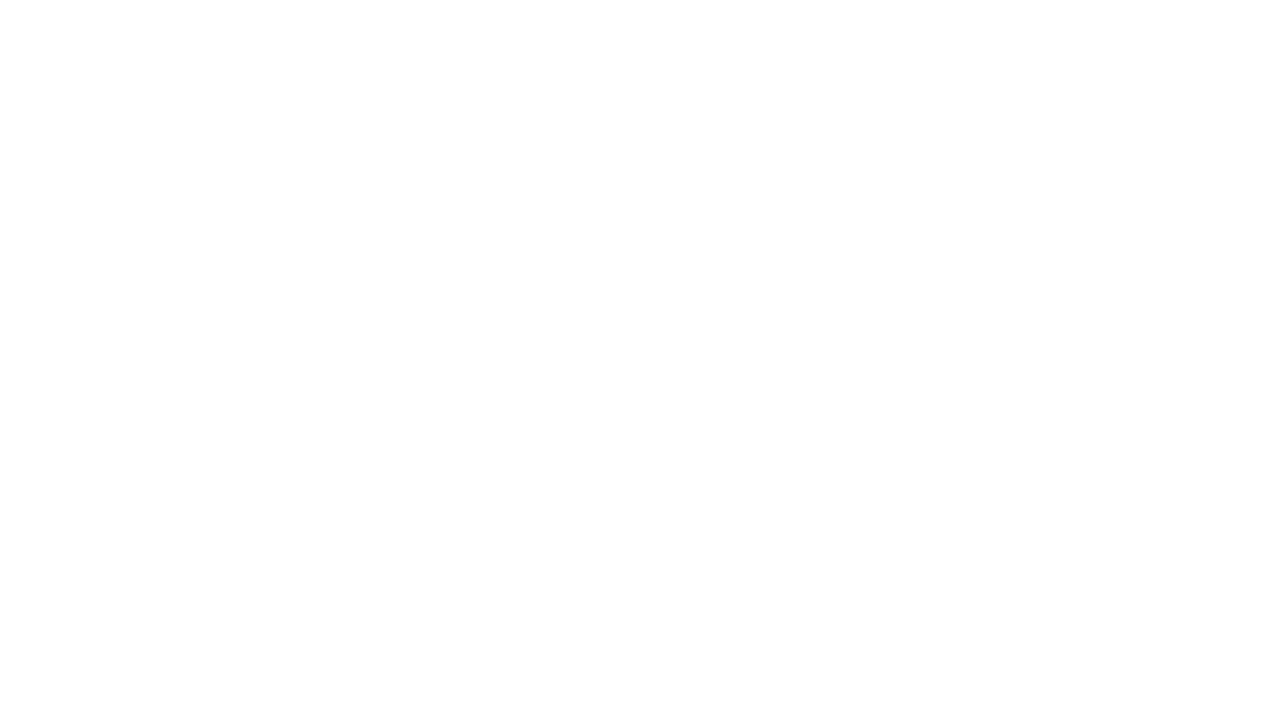 scroll, scrollTop: 0, scrollLeft: 0, axis: both 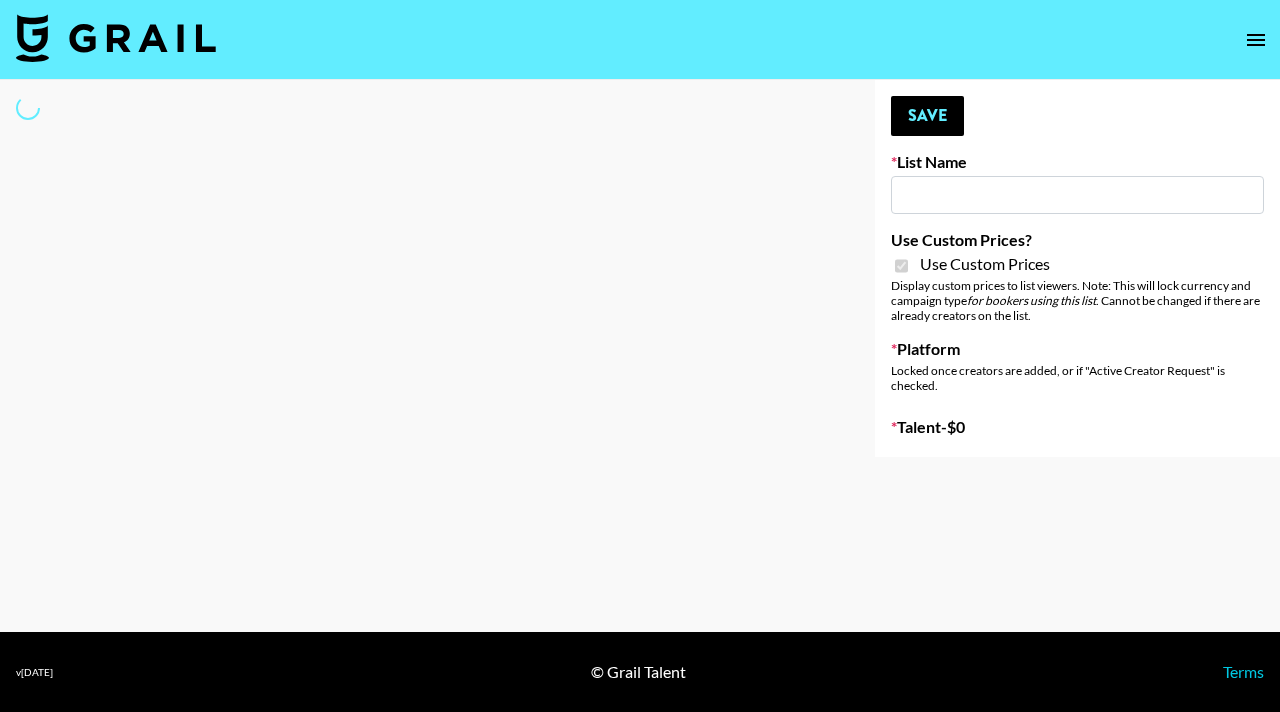 type on "Mbiota ([DATE])" 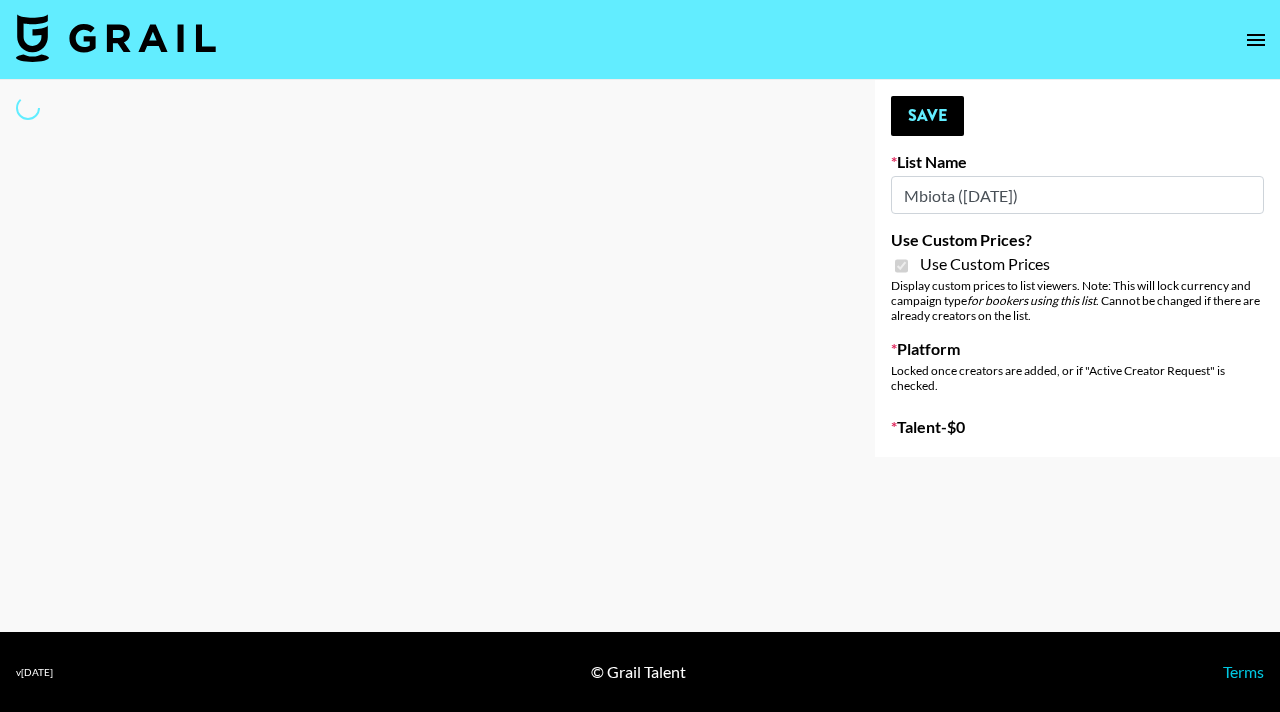 select on "Brand" 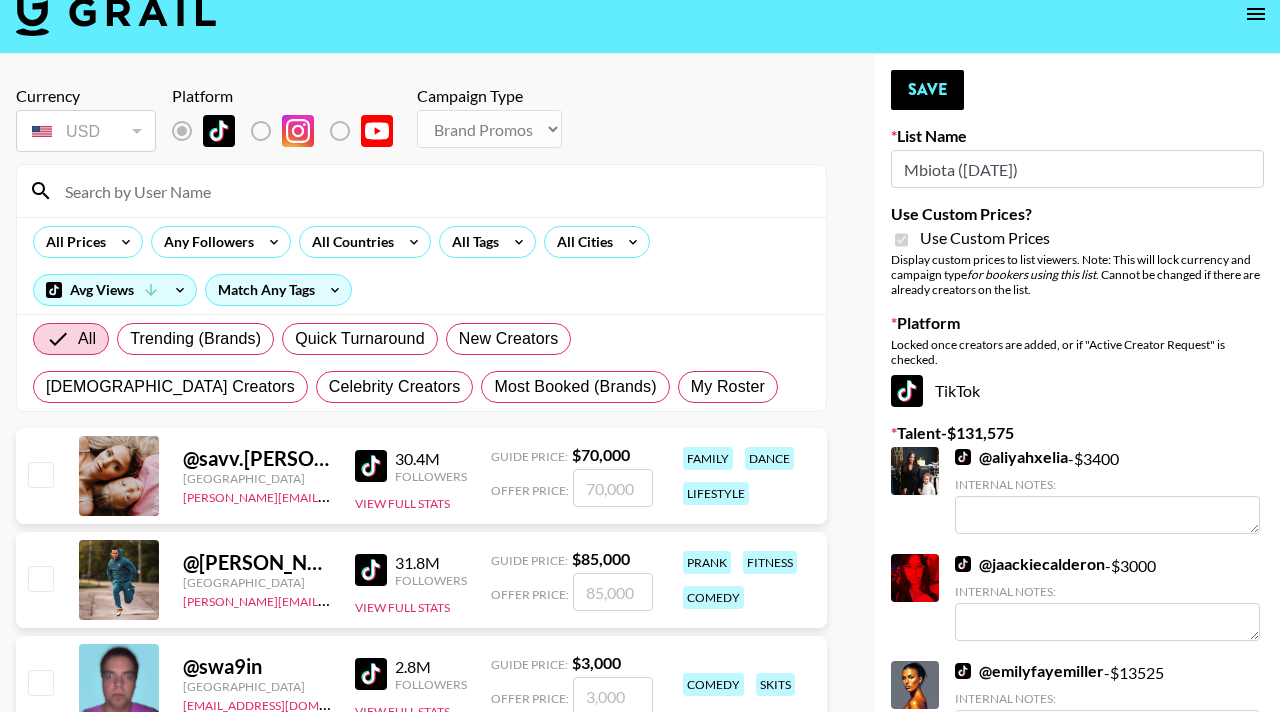 scroll, scrollTop: 57, scrollLeft: 0, axis: vertical 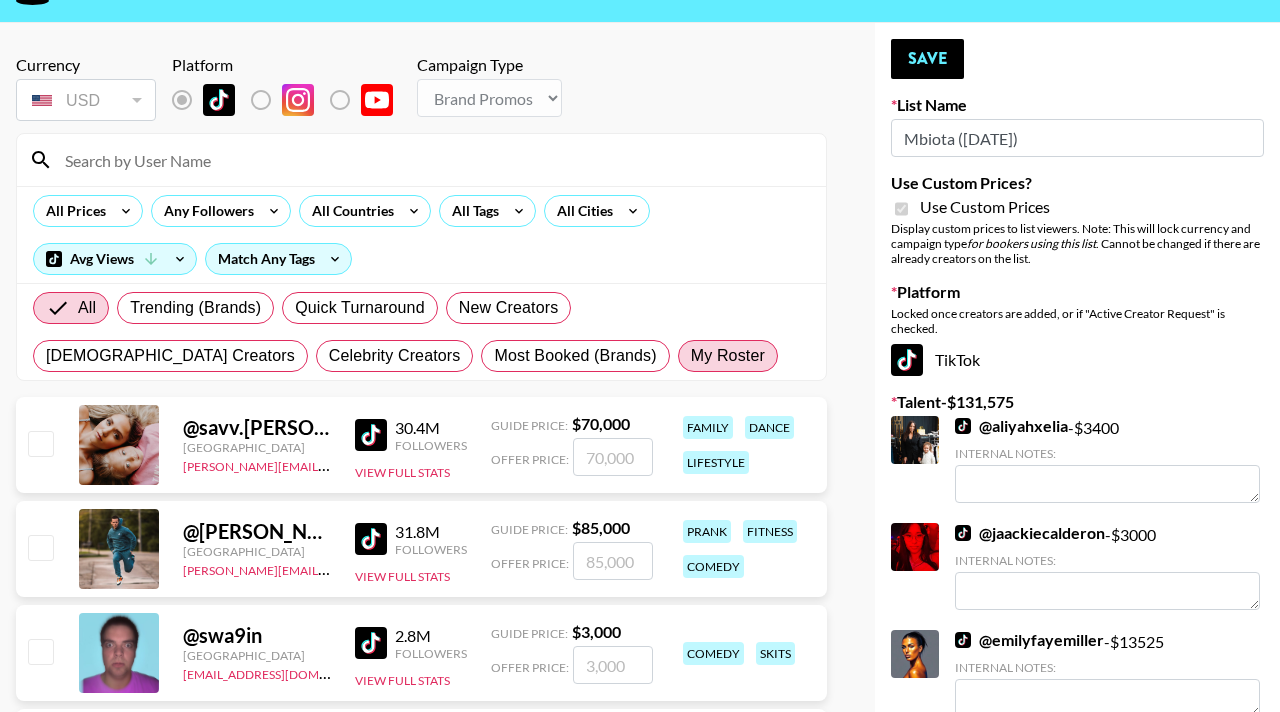 click on "My Roster" at bounding box center (728, 356) 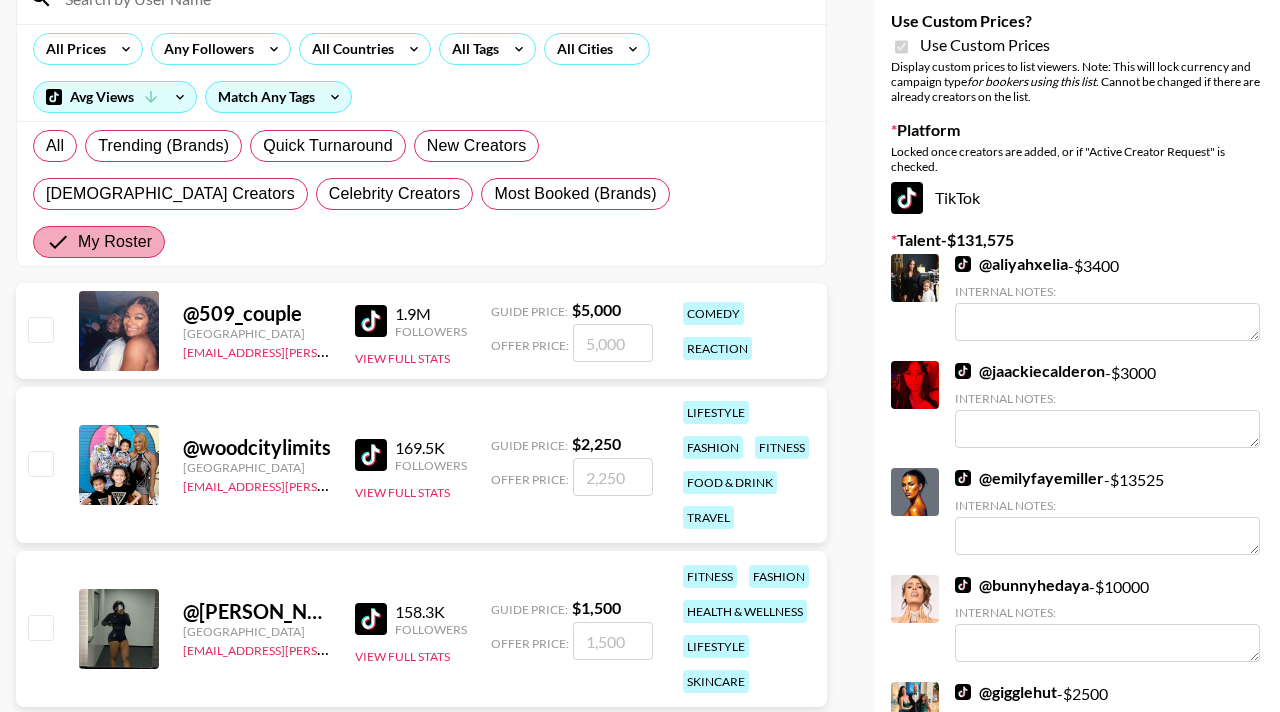 scroll, scrollTop: 226, scrollLeft: 0, axis: vertical 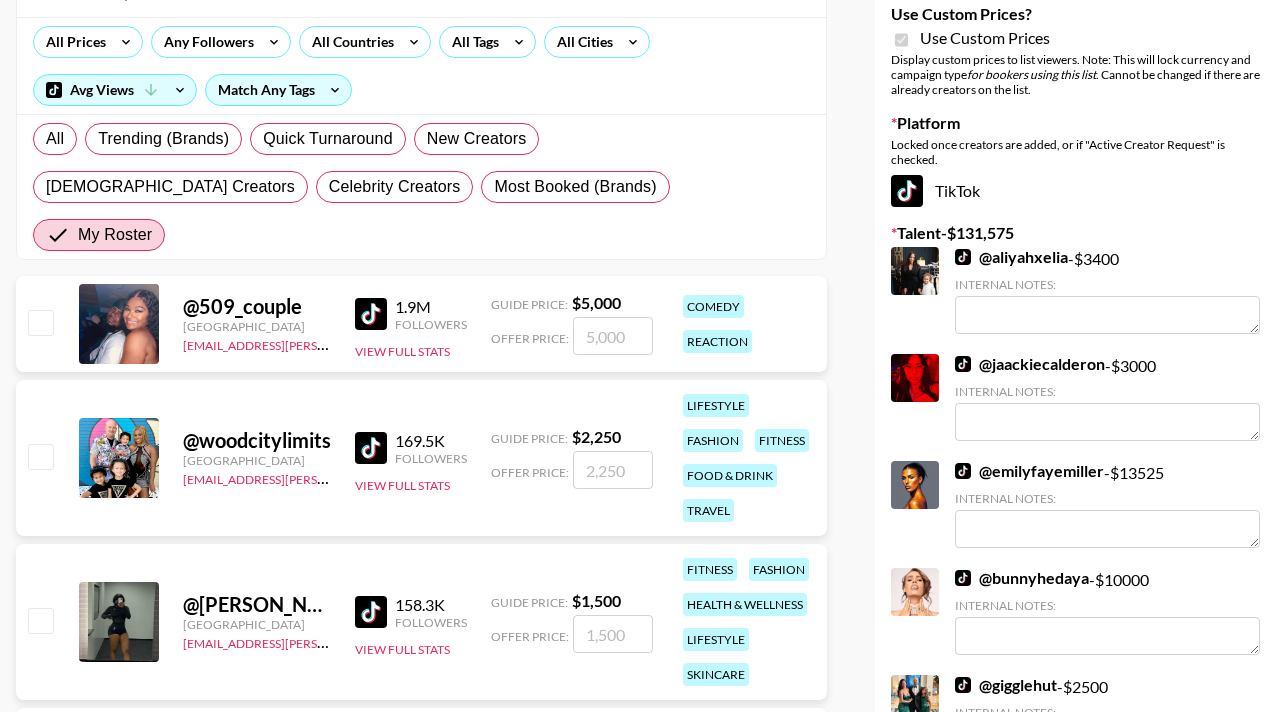 click at bounding box center (40, 456) 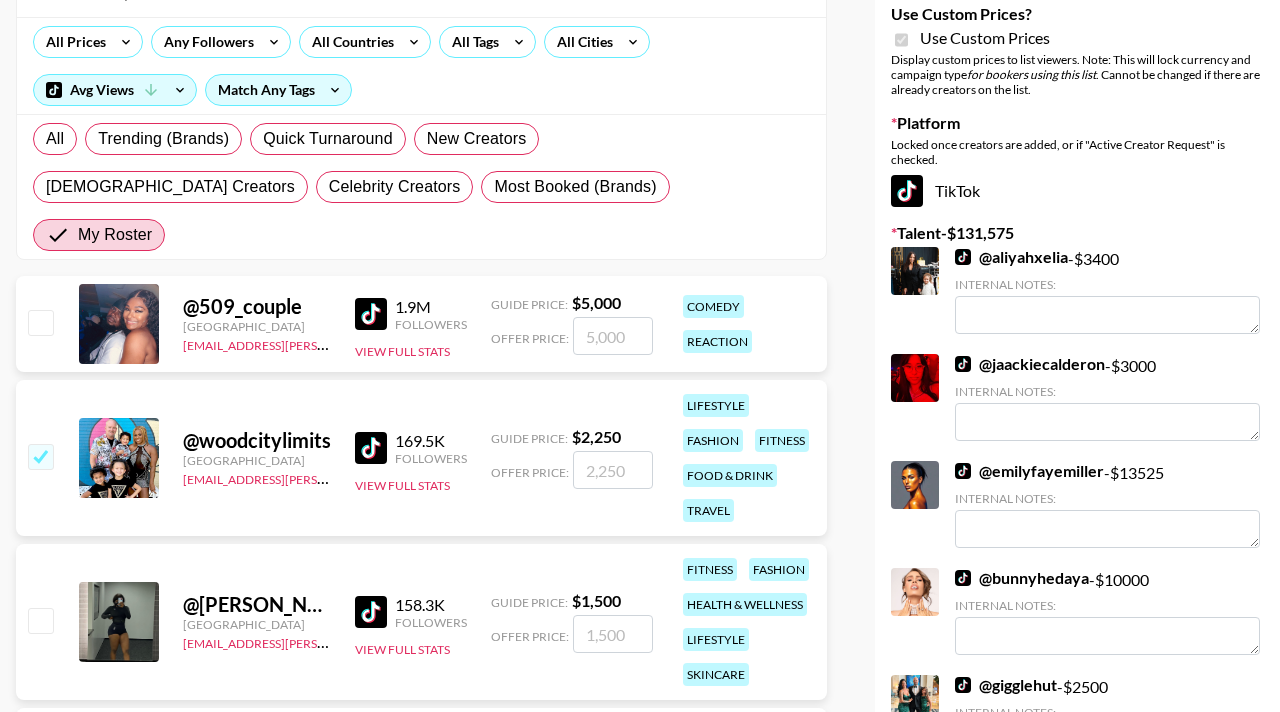 checkbox on "true" 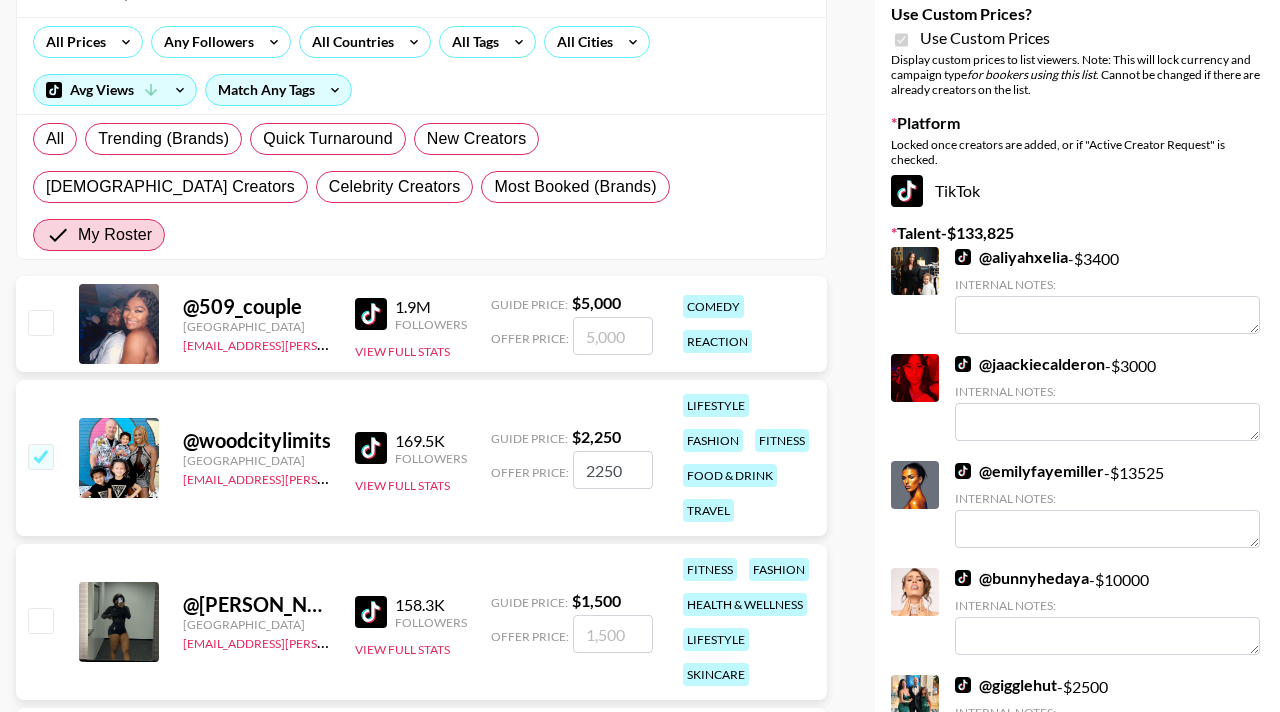 scroll, scrollTop: 338, scrollLeft: 0, axis: vertical 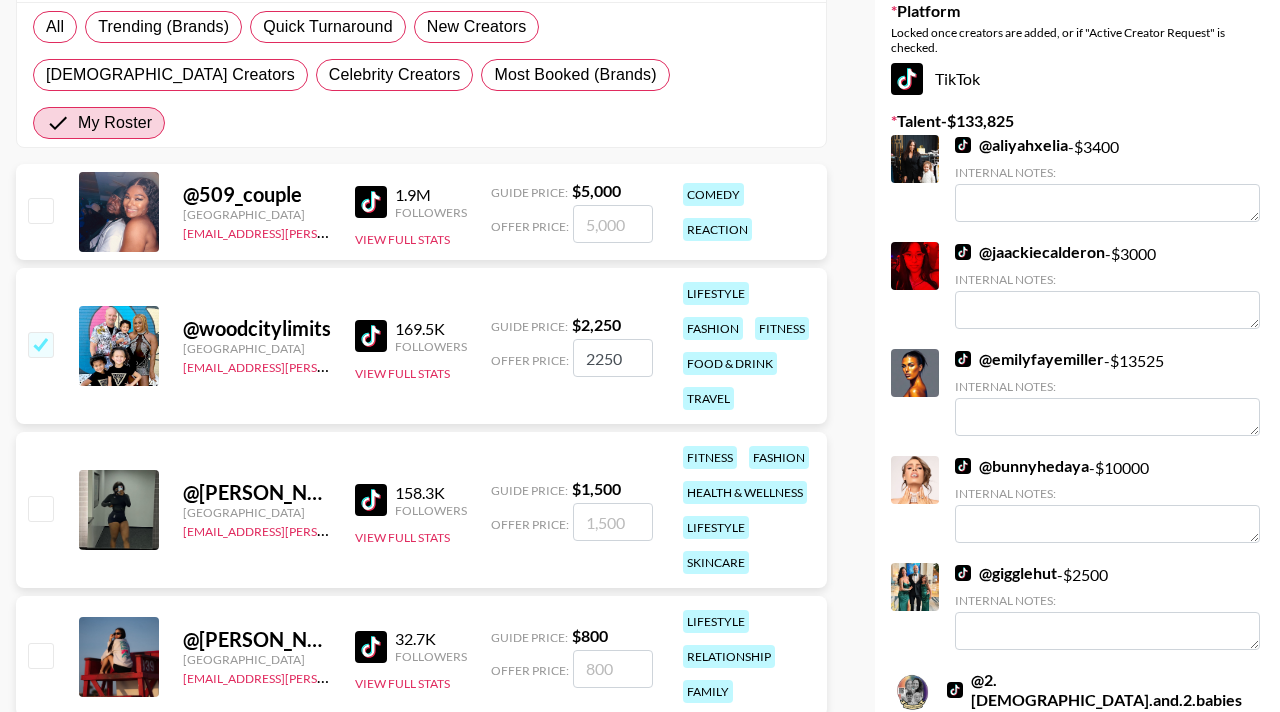 click at bounding box center (40, 655) 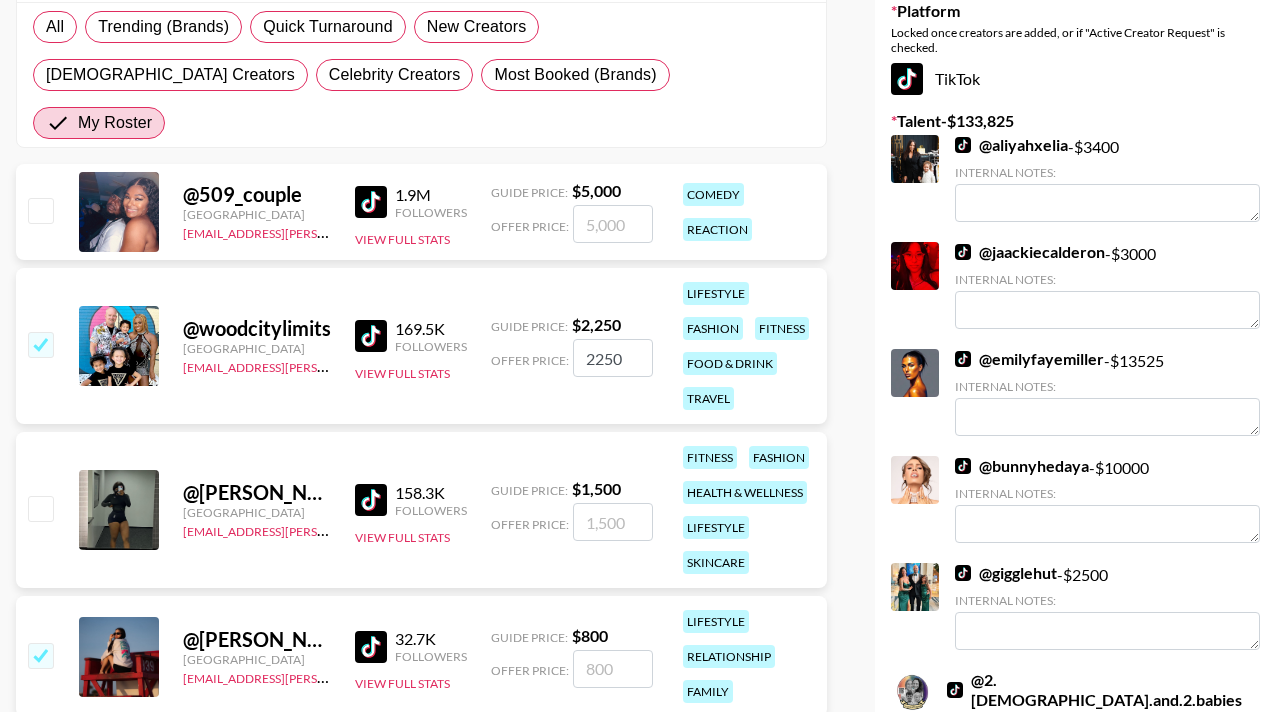 checkbox on "true" 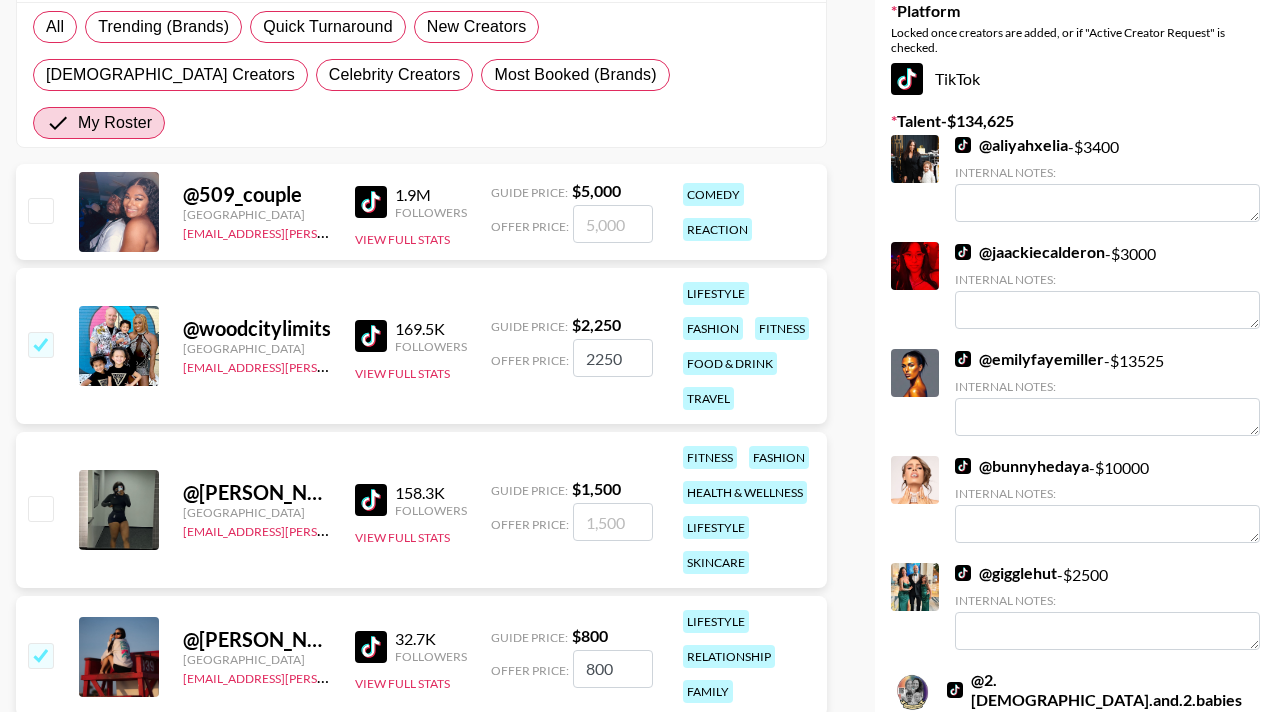 click at bounding box center (39, 212) 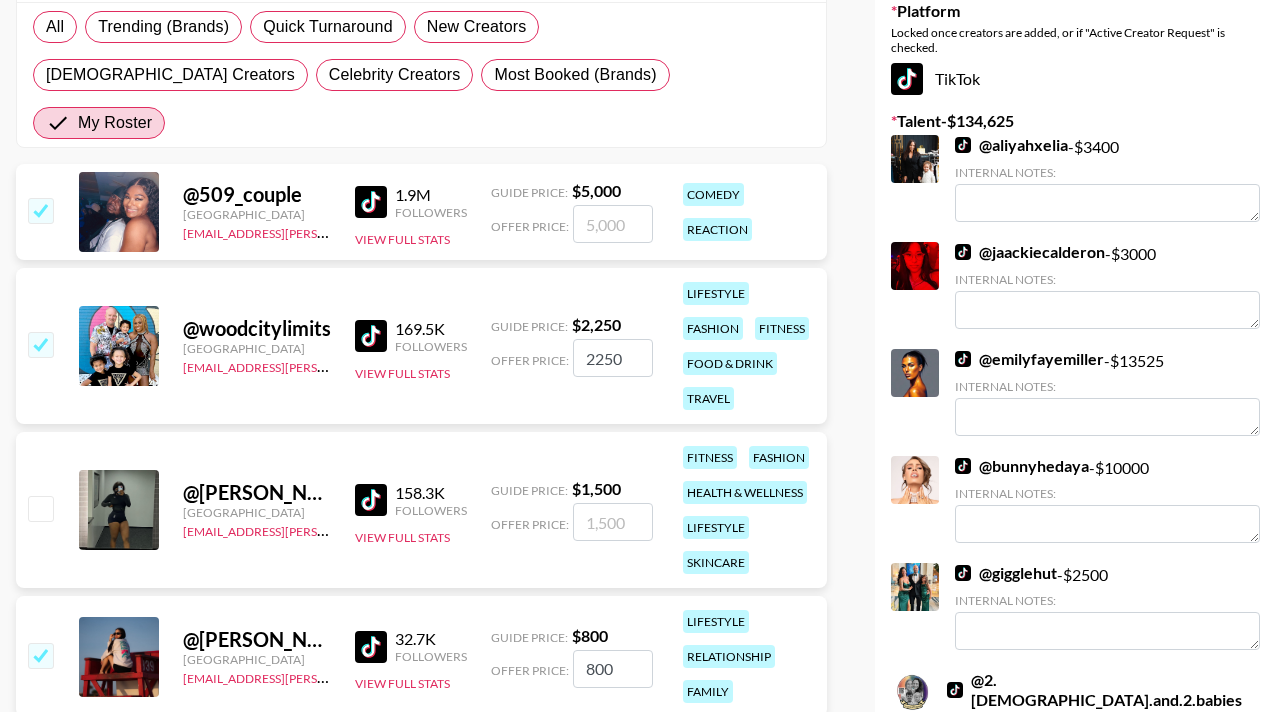 checkbox on "true" 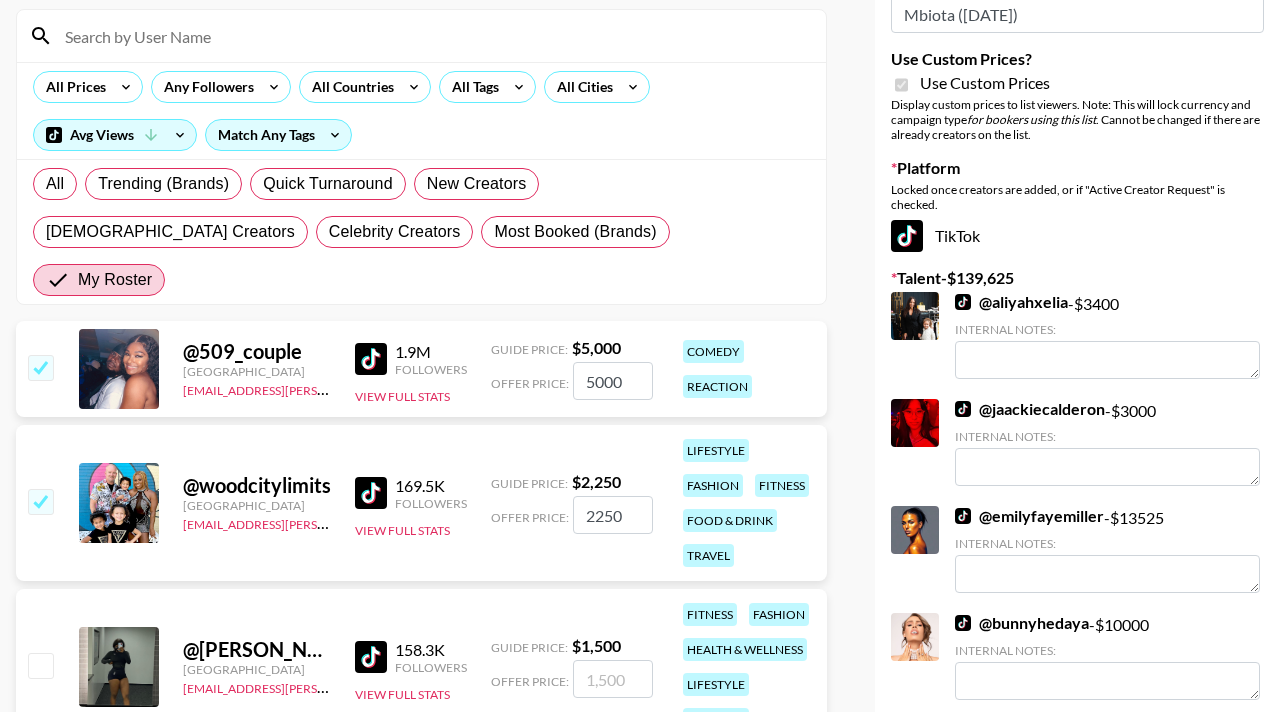 scroll, scrollTop: 0, scrollLeft: 0, axis: both 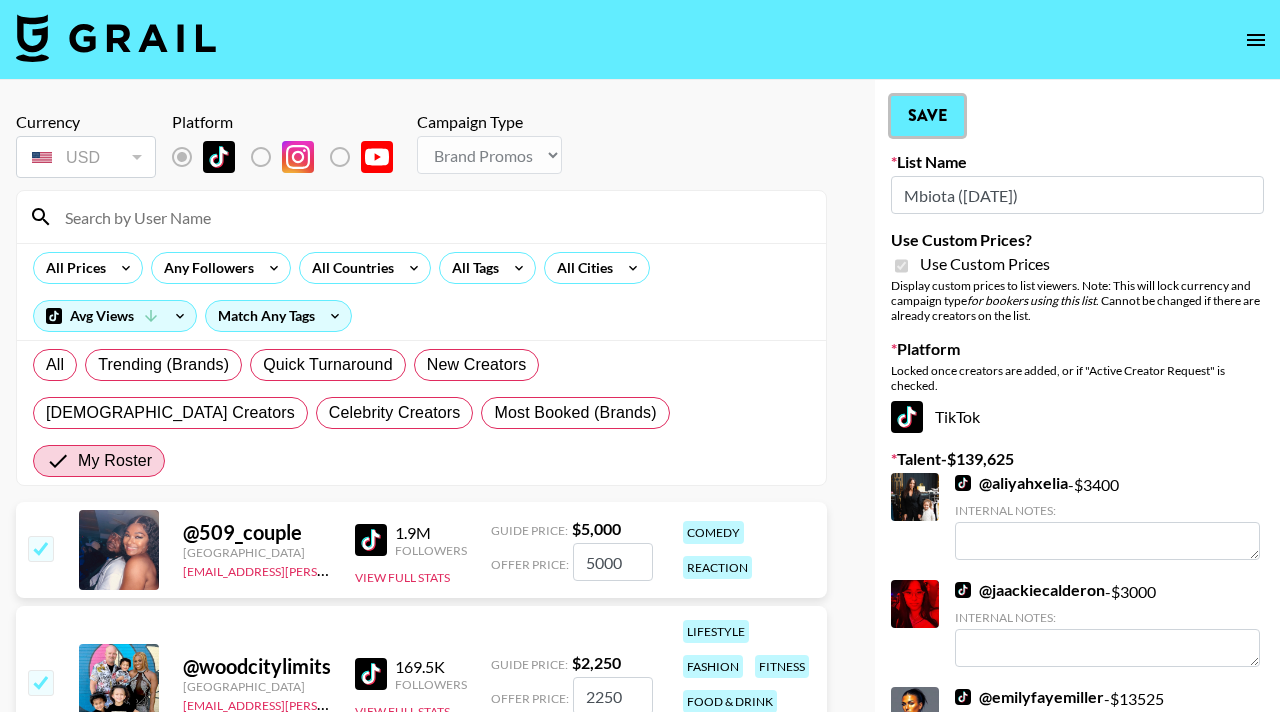 click on "Save" at bounding box center [927, 116] 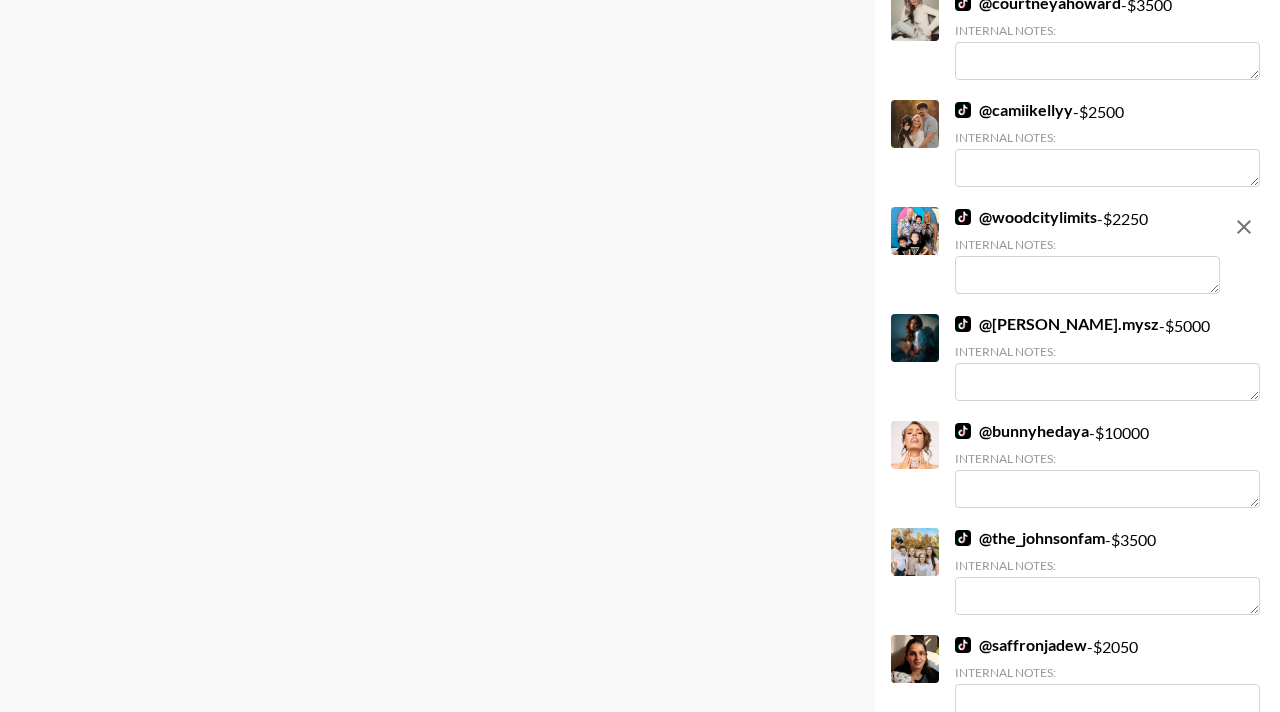 scroll, scrollTop: 435, scrollLeft: 0, axis: vertical 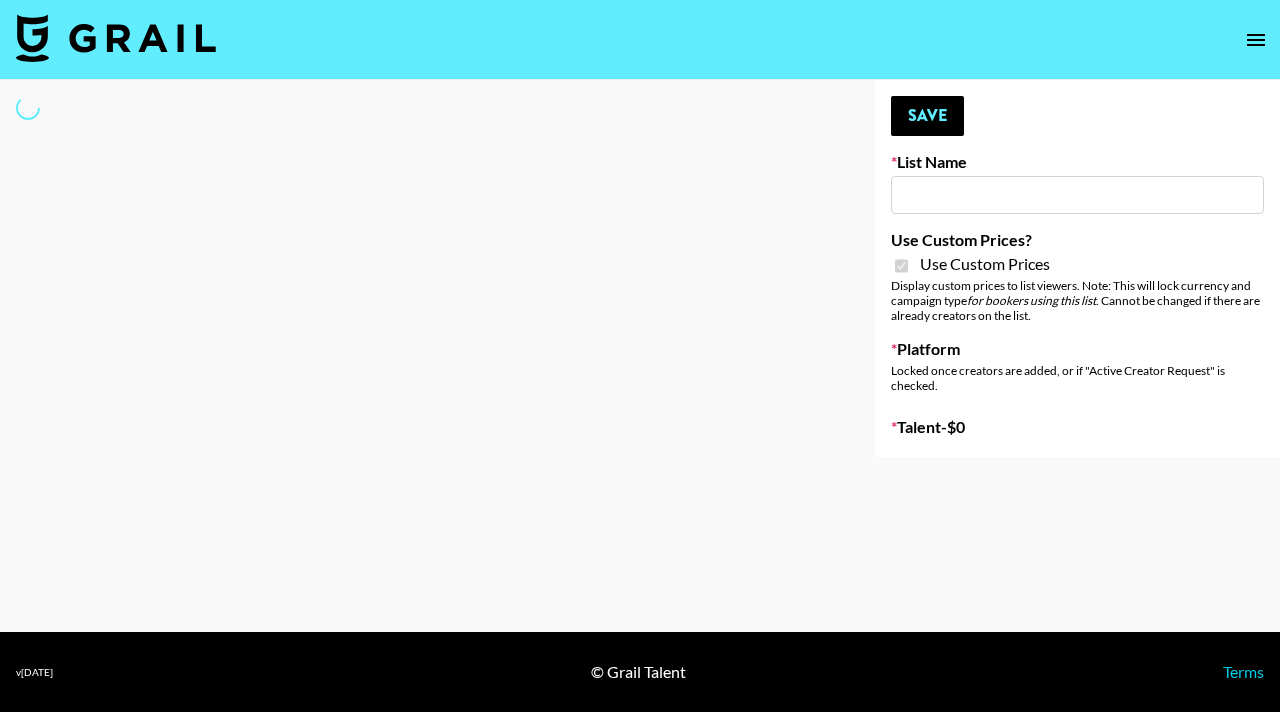 type on "Groupon" 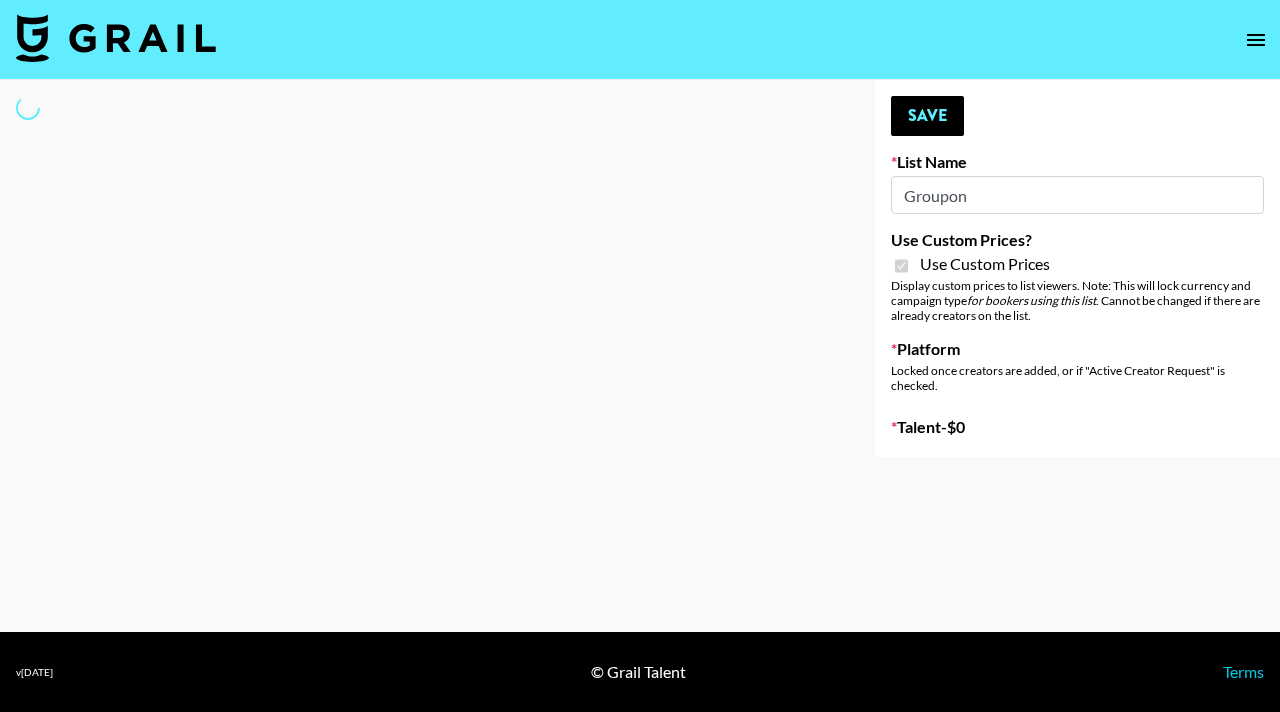 select on "Brand" 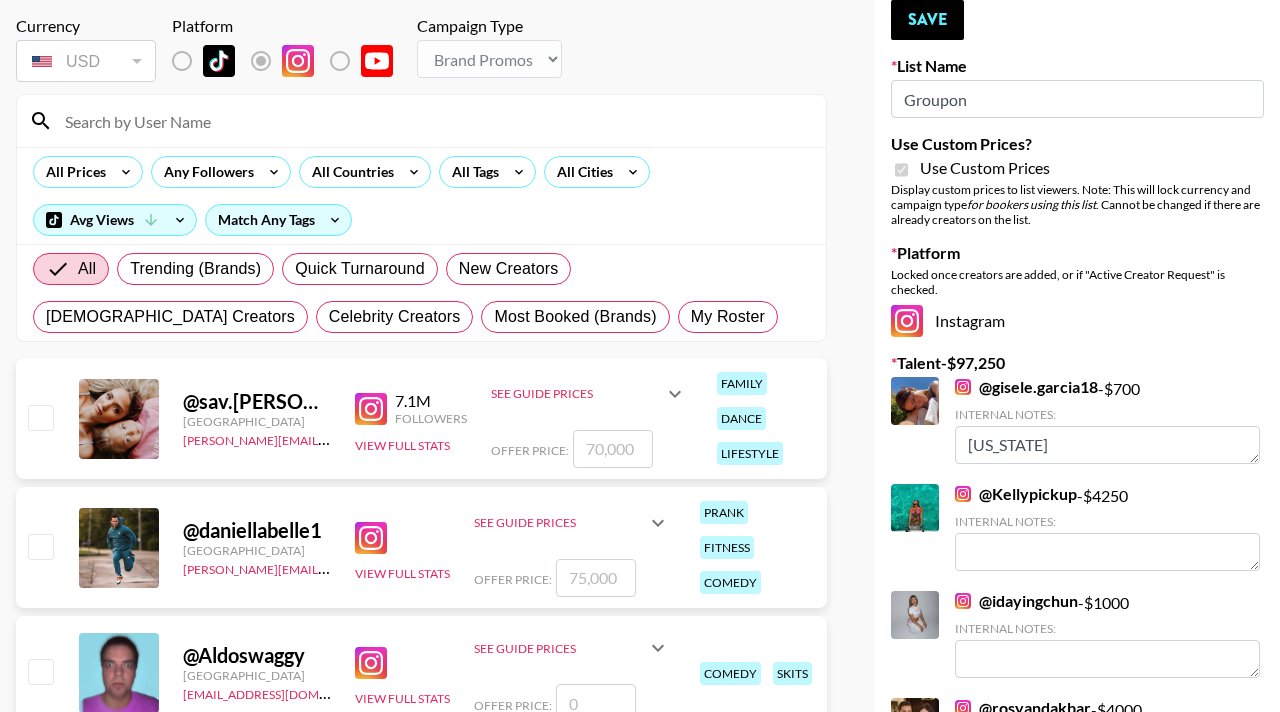 scroll, scrollTop: 90, scrollLeft: 0, axis: vertical 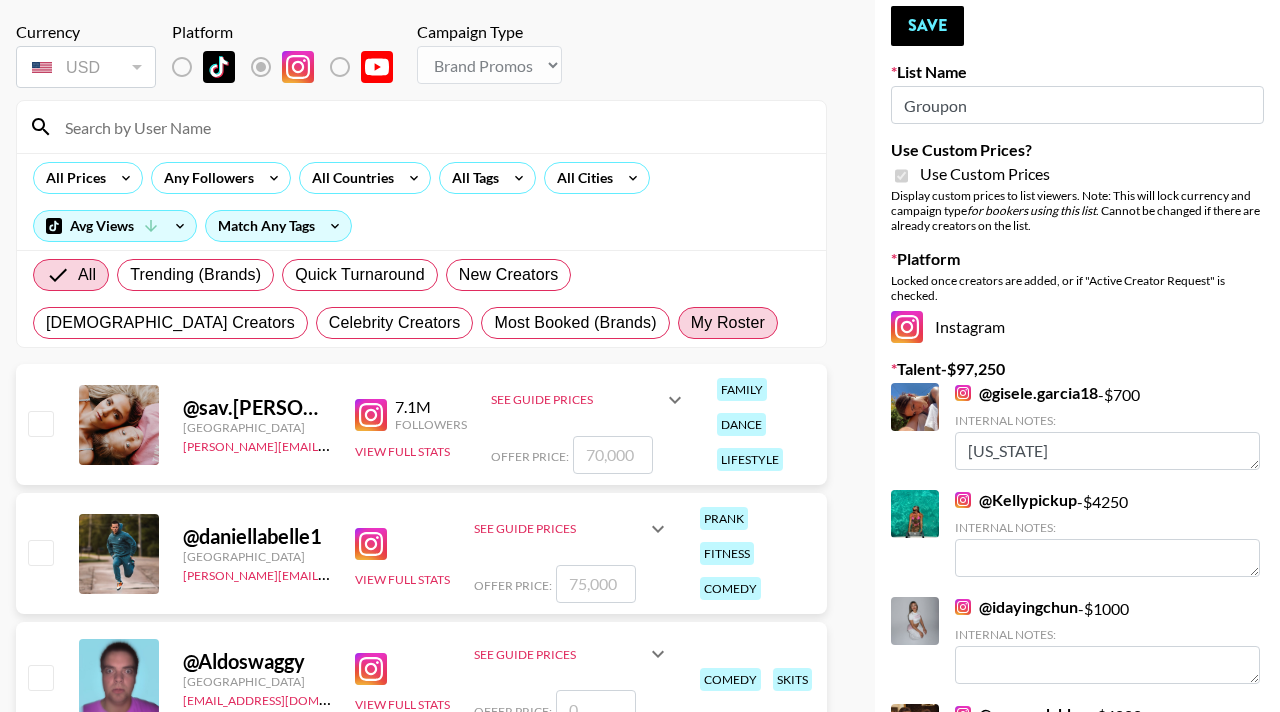 click on "My Roster" at bounding box center [728, 323] 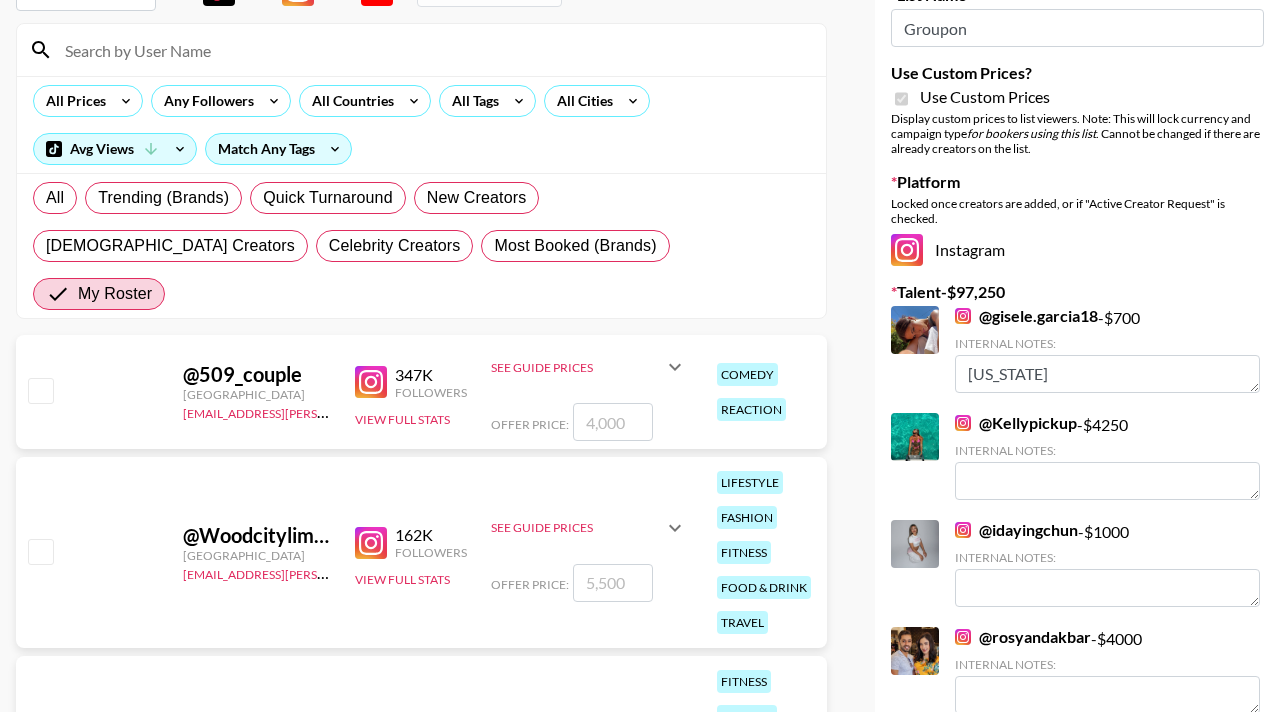 scroll, scrollTop: 262, scrollLeft: 0, axis: vertical 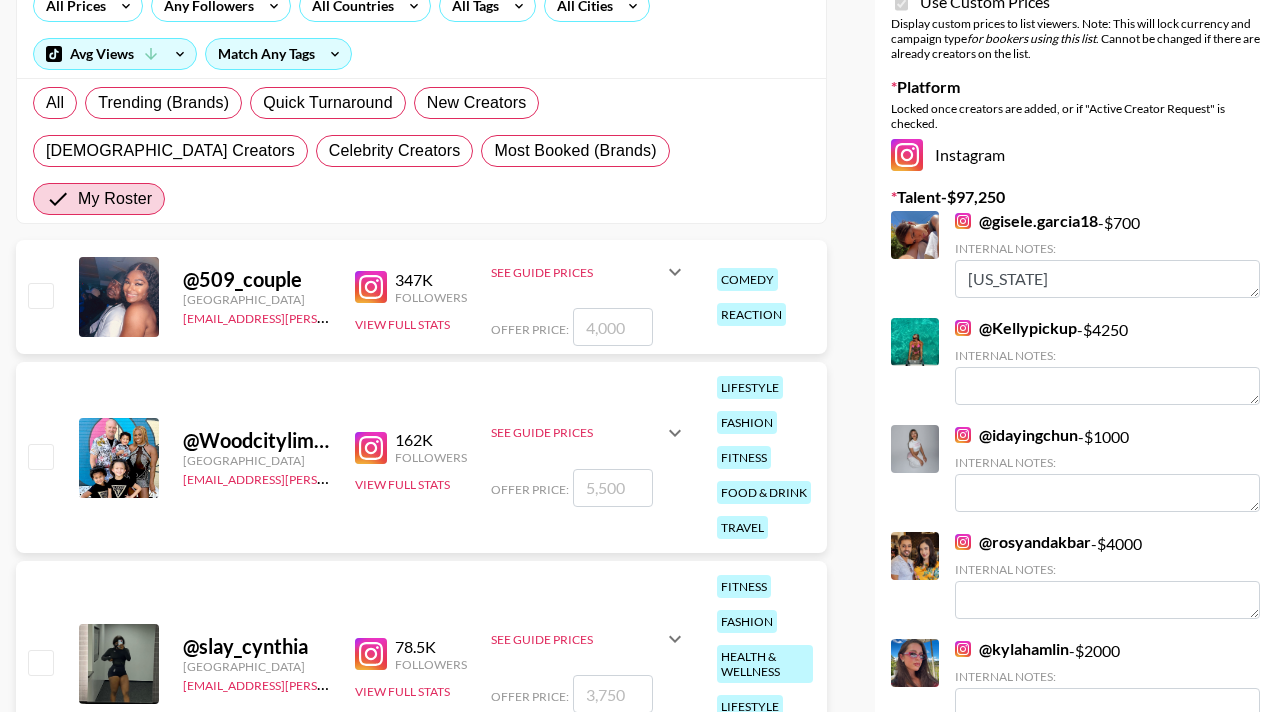 click at bounding box center [40, 295] 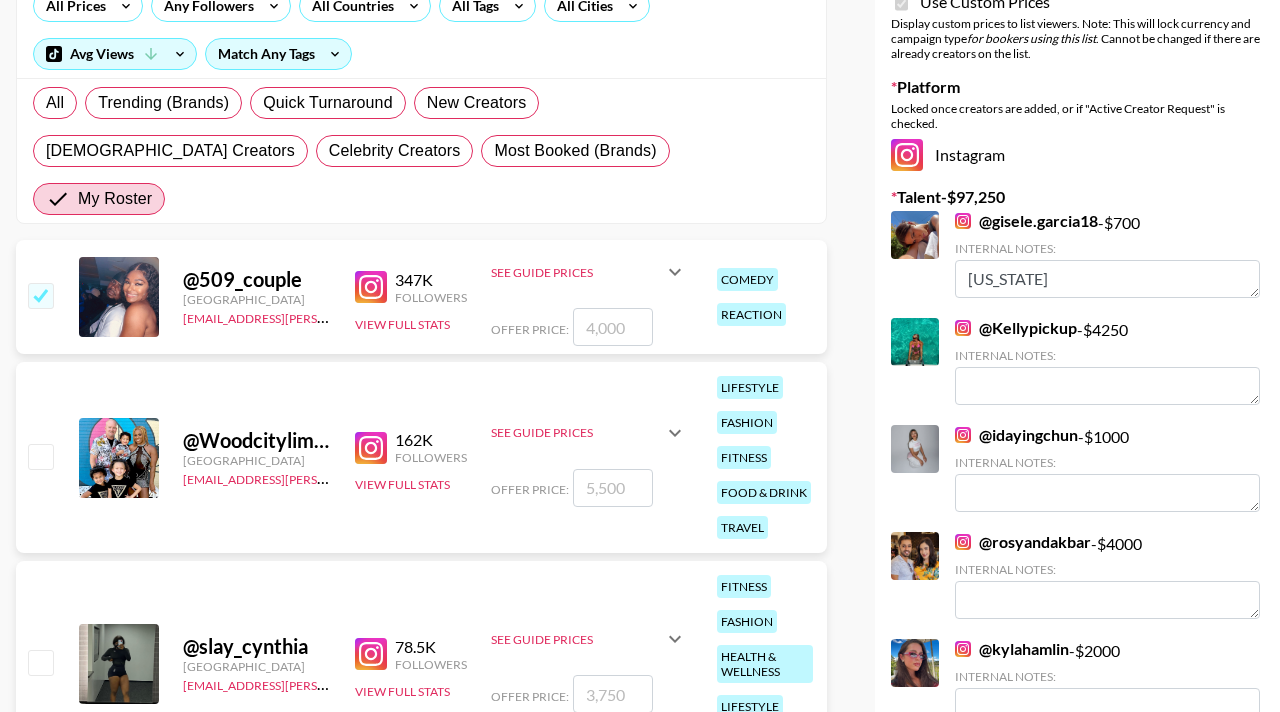 checkbox on "true" 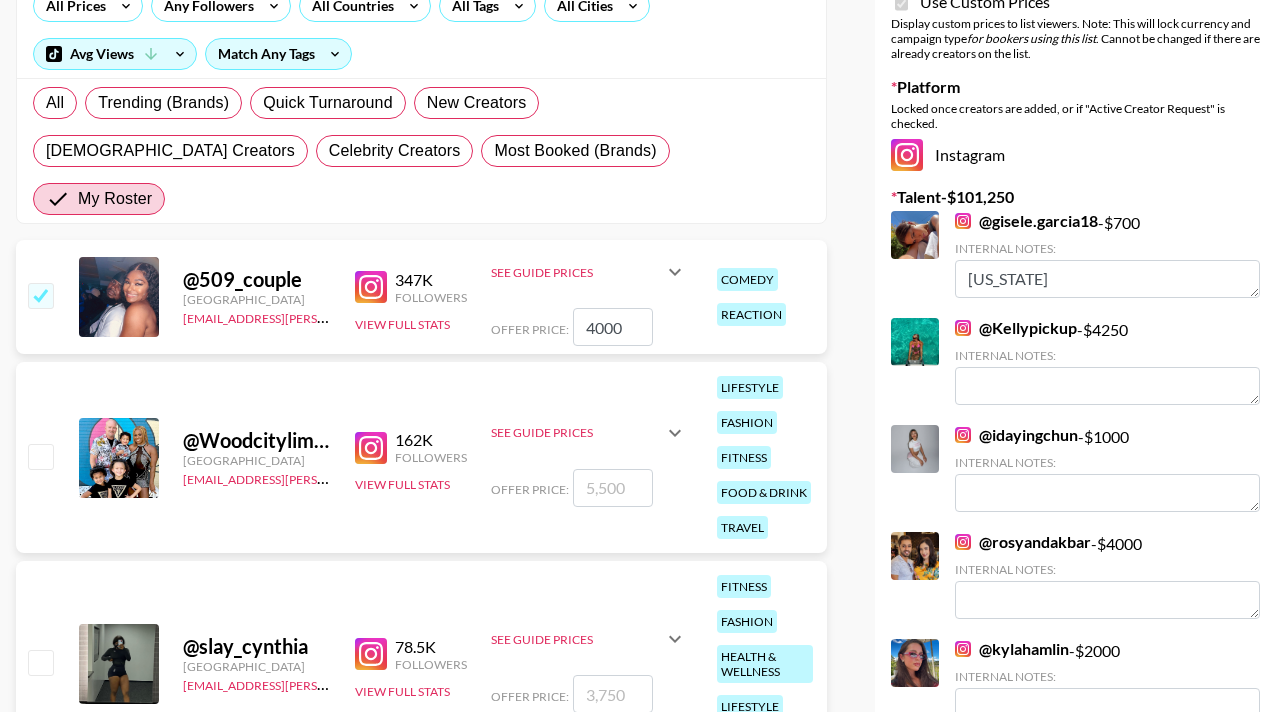 drag, startPoint x: 639, startPoint y: 282, endPoint x: 540, endPoint y: 273, distance: 99.40825 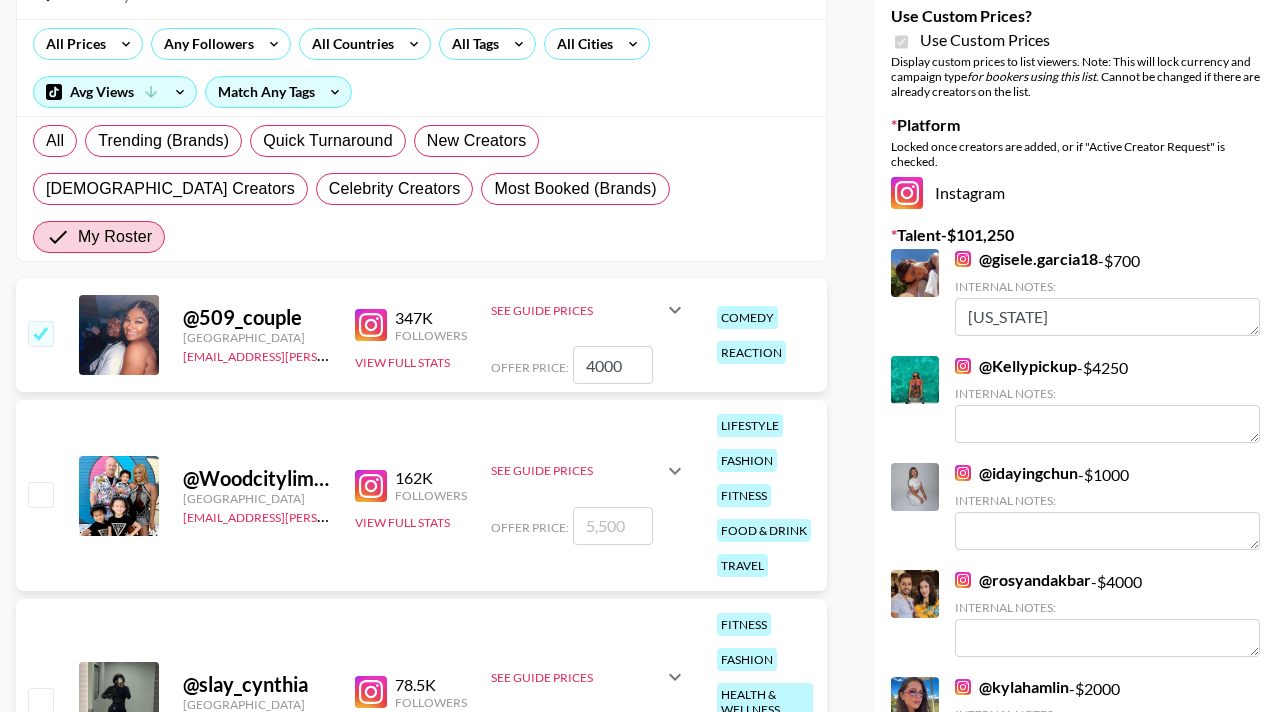 scroll, scrollTop: 175, scrollLeft: 0, axis: vertical 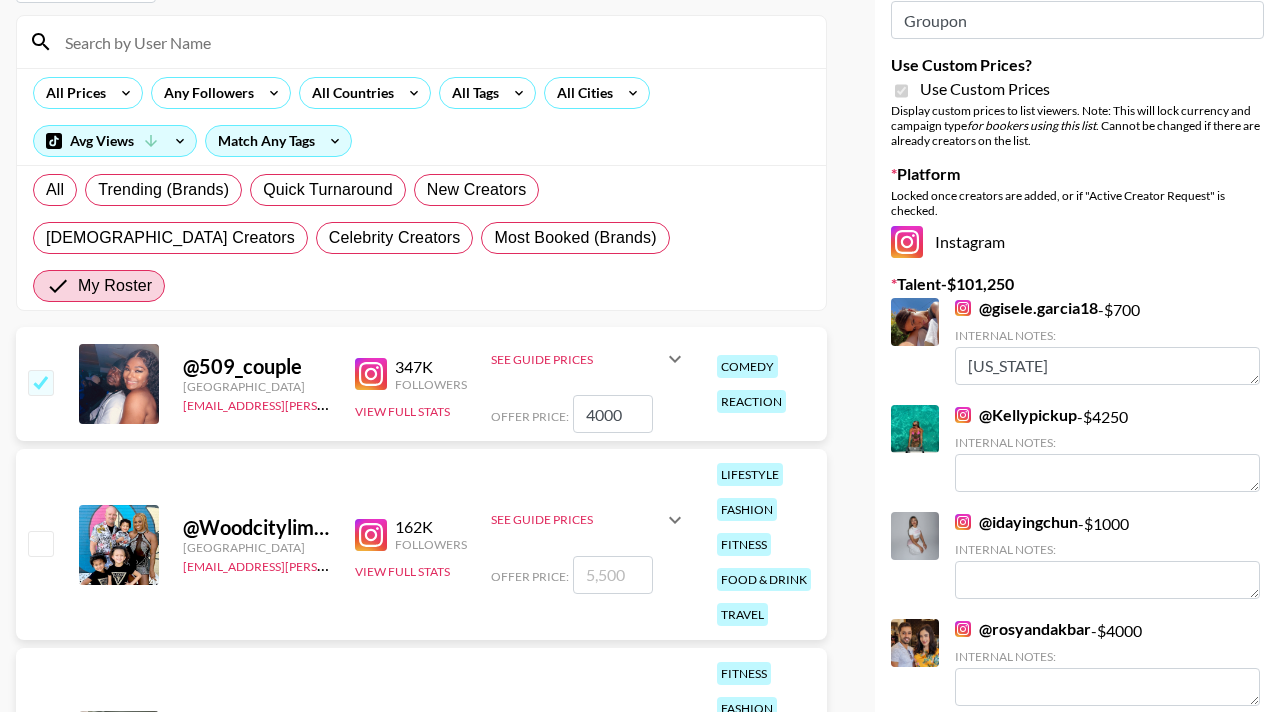 drag, startPoint x: 626, startPoint y: 367, endPoint x: 551, endPoint y: 367, distance: 75 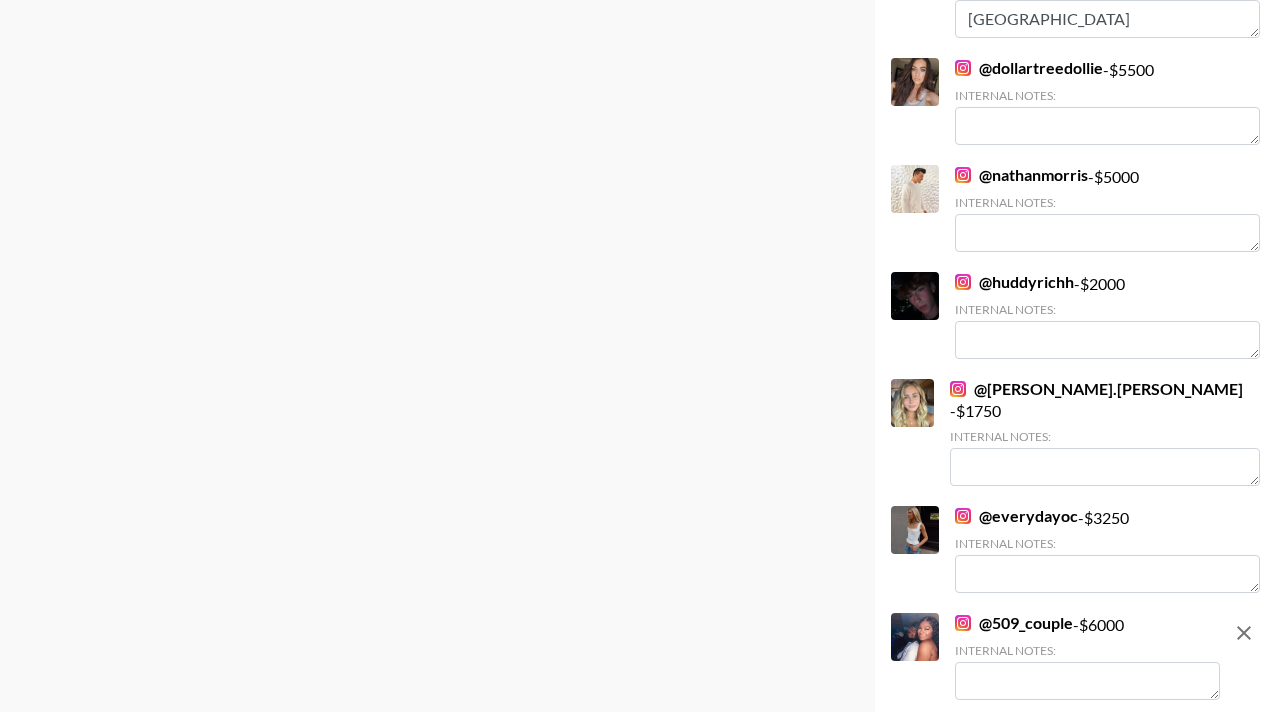 scroll, scrollTop: 3067, scrollLeft: 0, axis: vertical 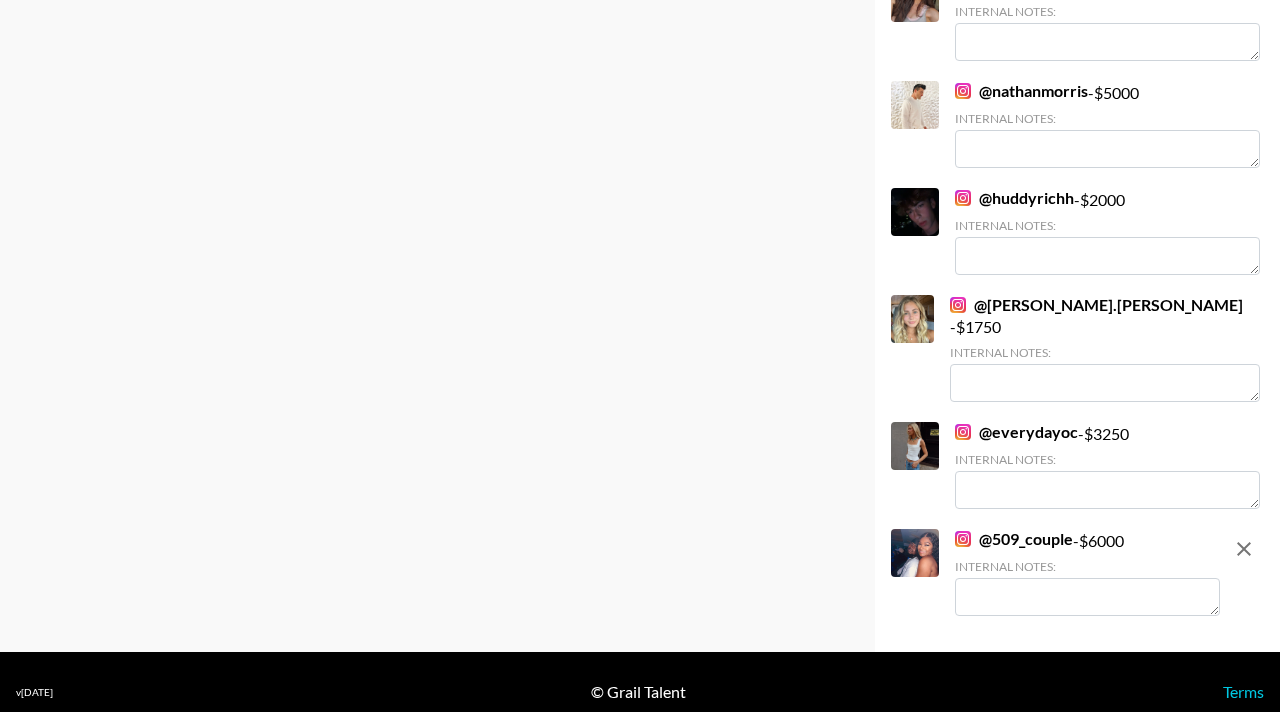 type on "6000" 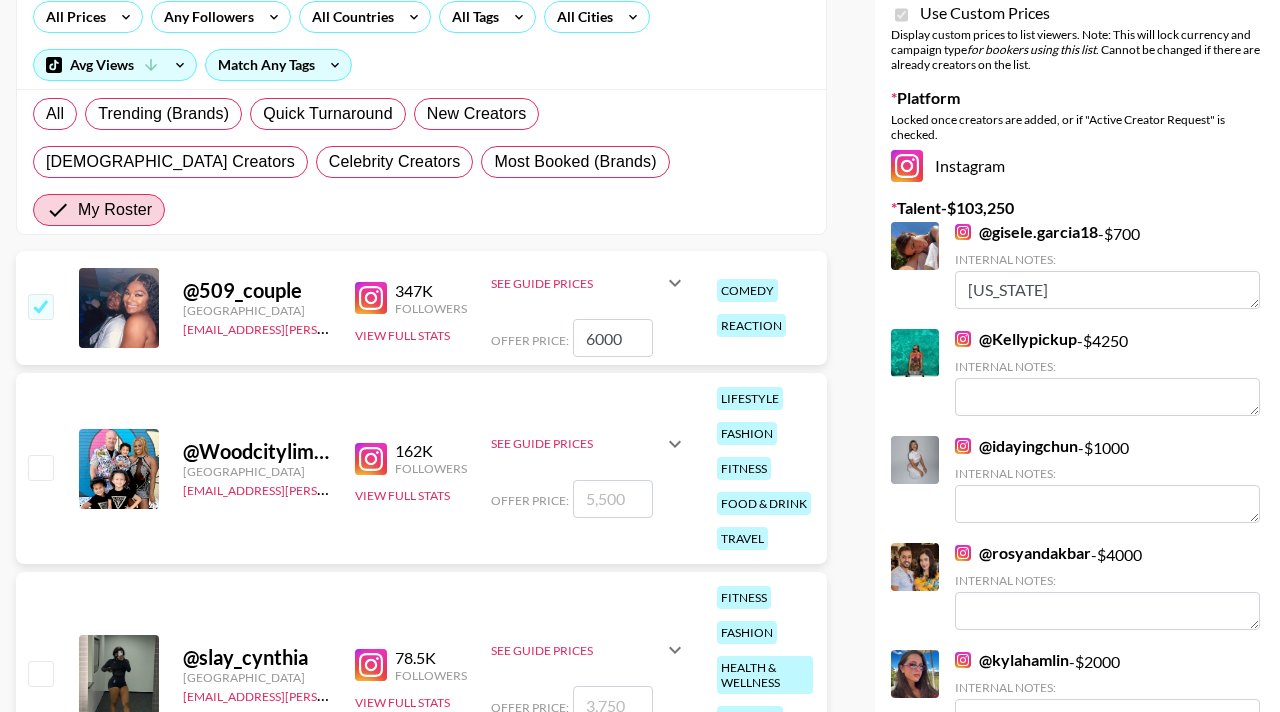 scroll, scrollTop: 277, scrollLeft: 0, axis: vertical 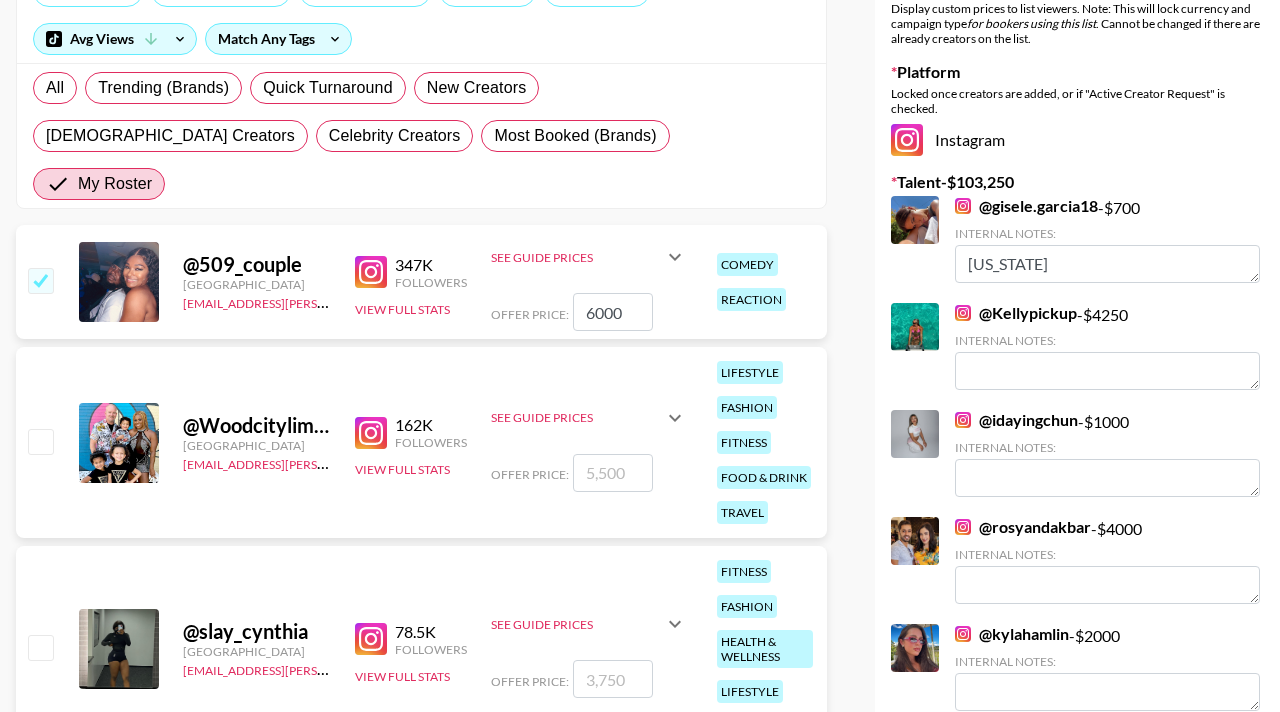 type on "New York" 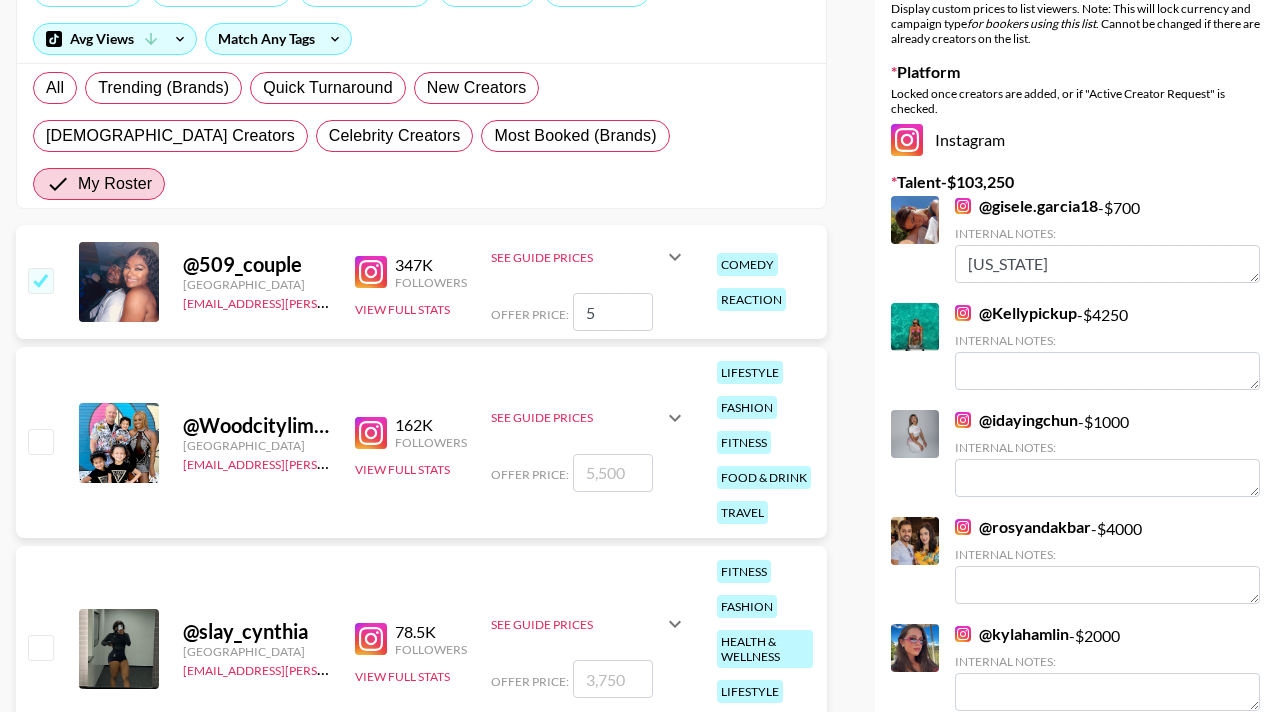type 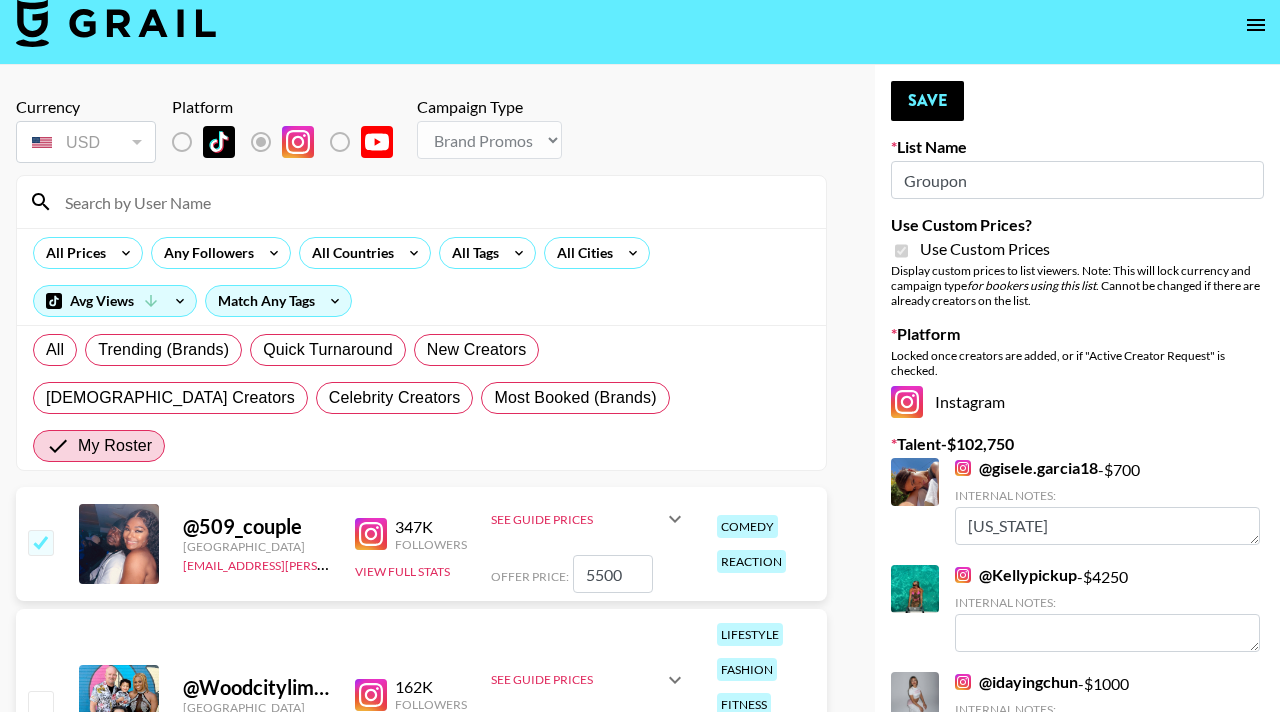scroll, scrollTop: 0, scrollLeft: 0, axis: both 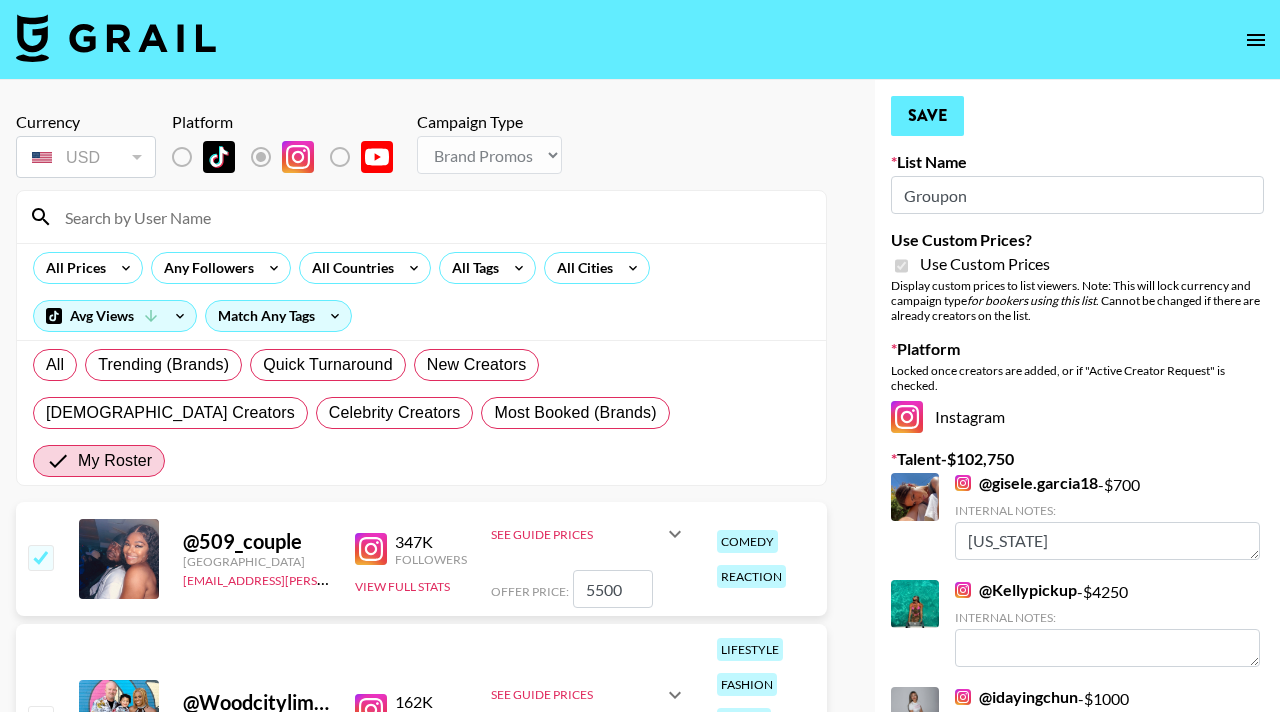 type on "5500" 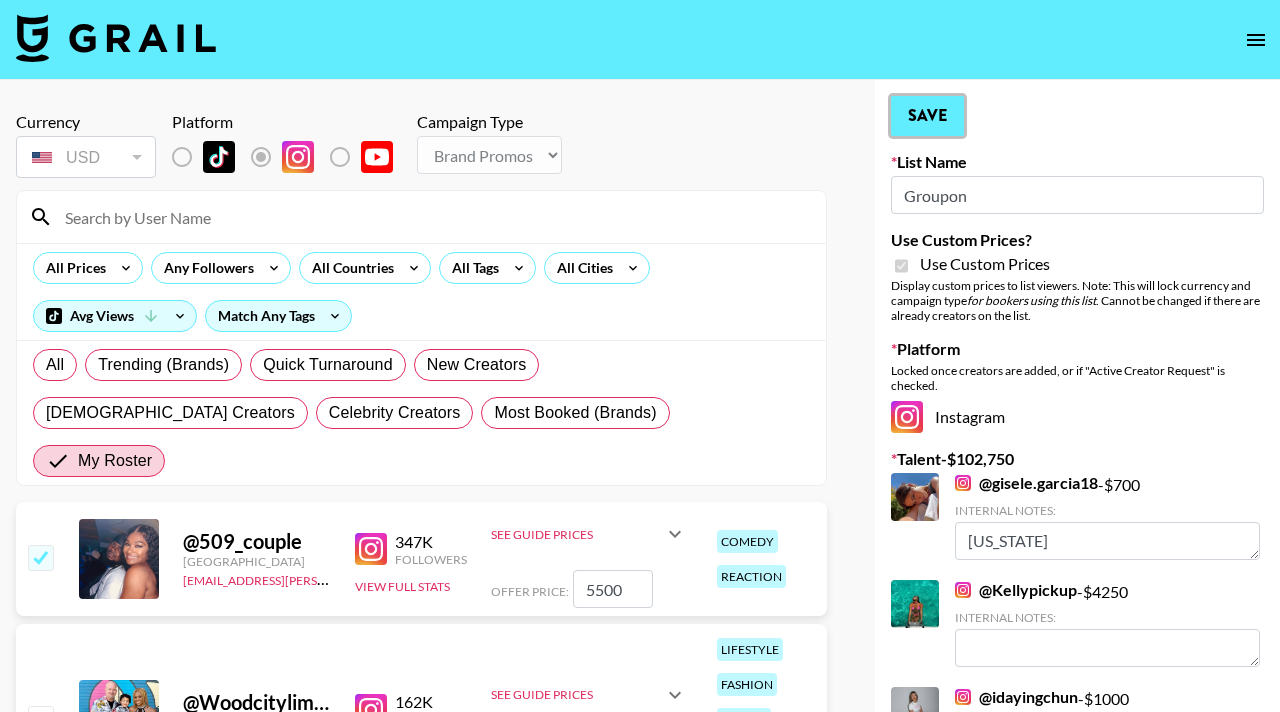 click on "Save" at bounding box center [927, 116] 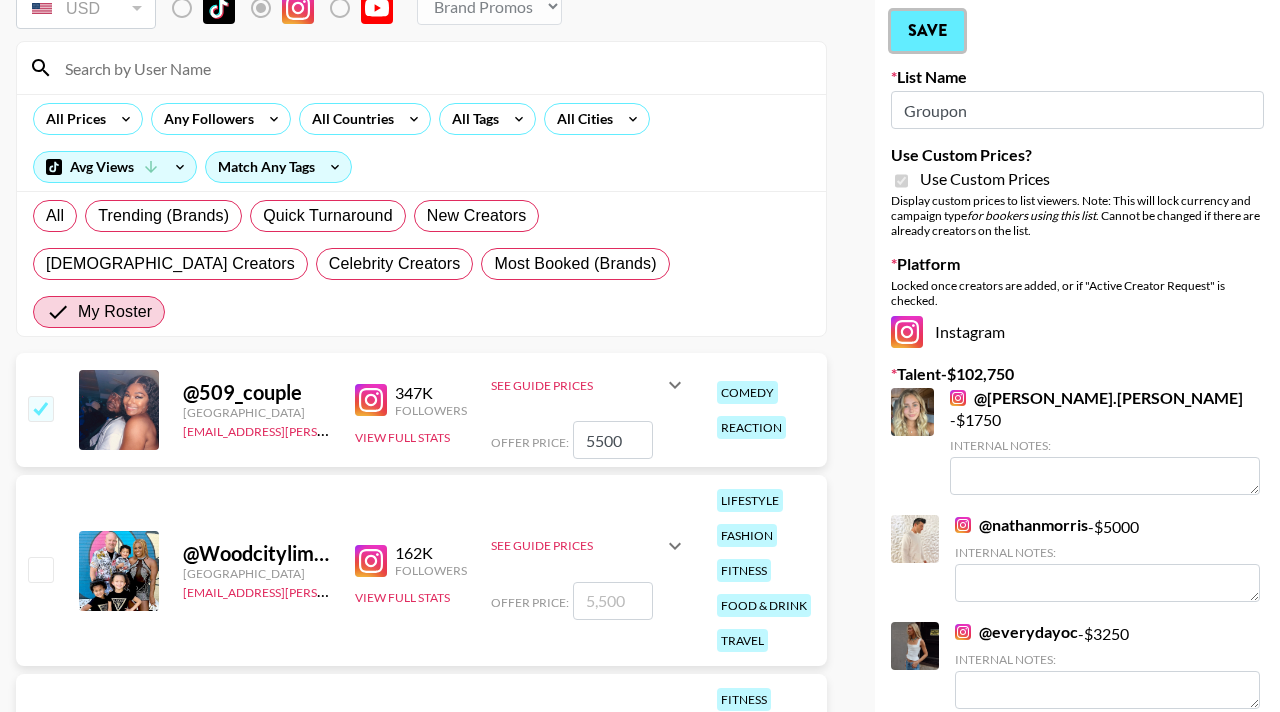 type 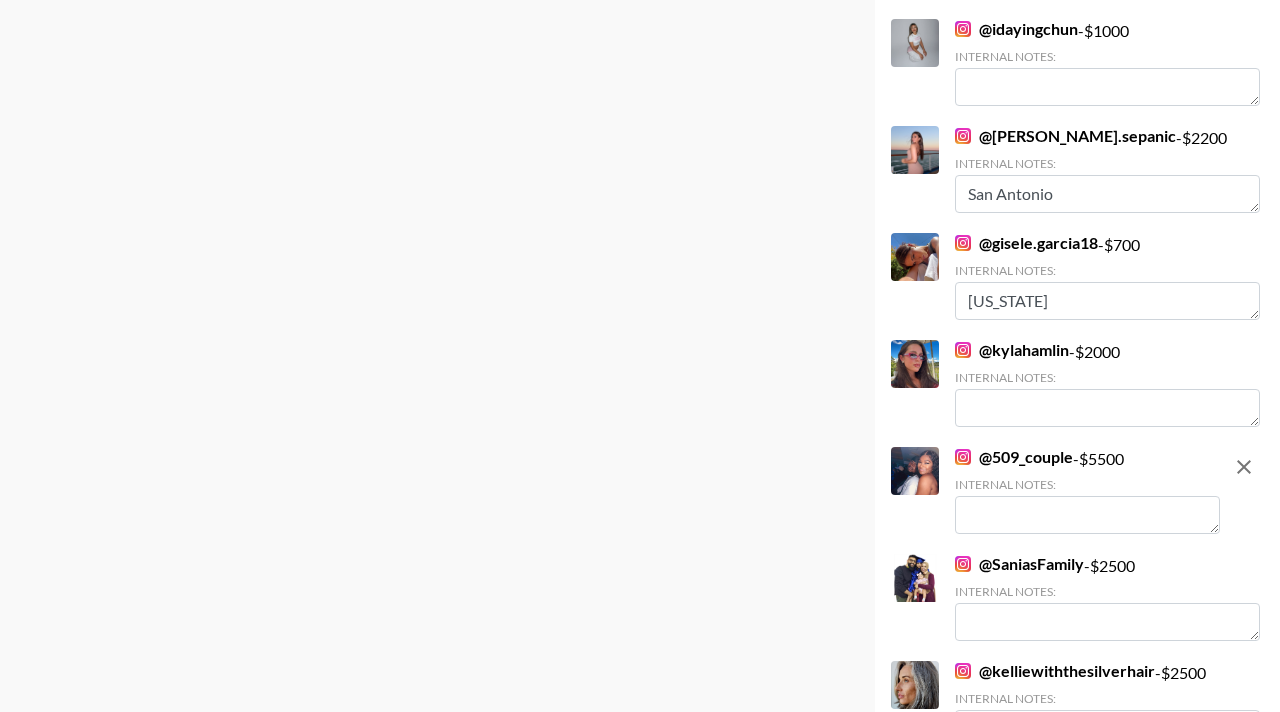 scroll, scrollTop: 1750, scrollLeft: 0, axis: vertical 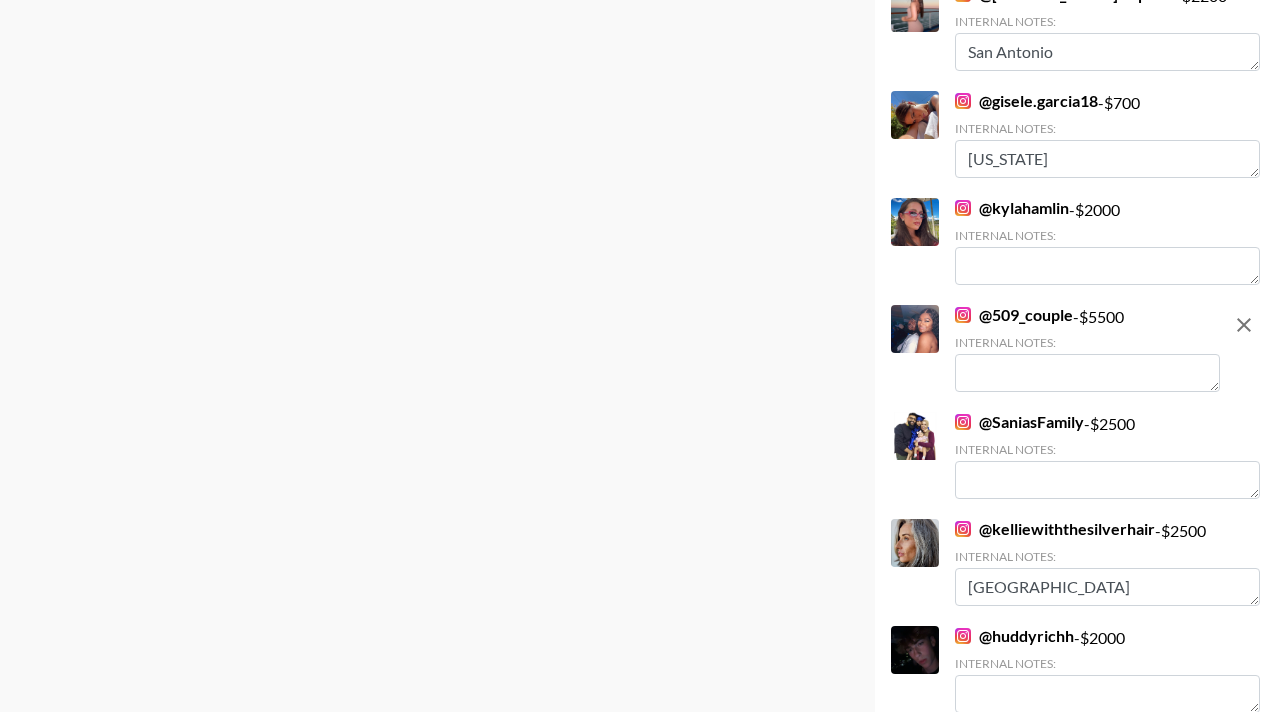 click at bounding box center (1087, 373) 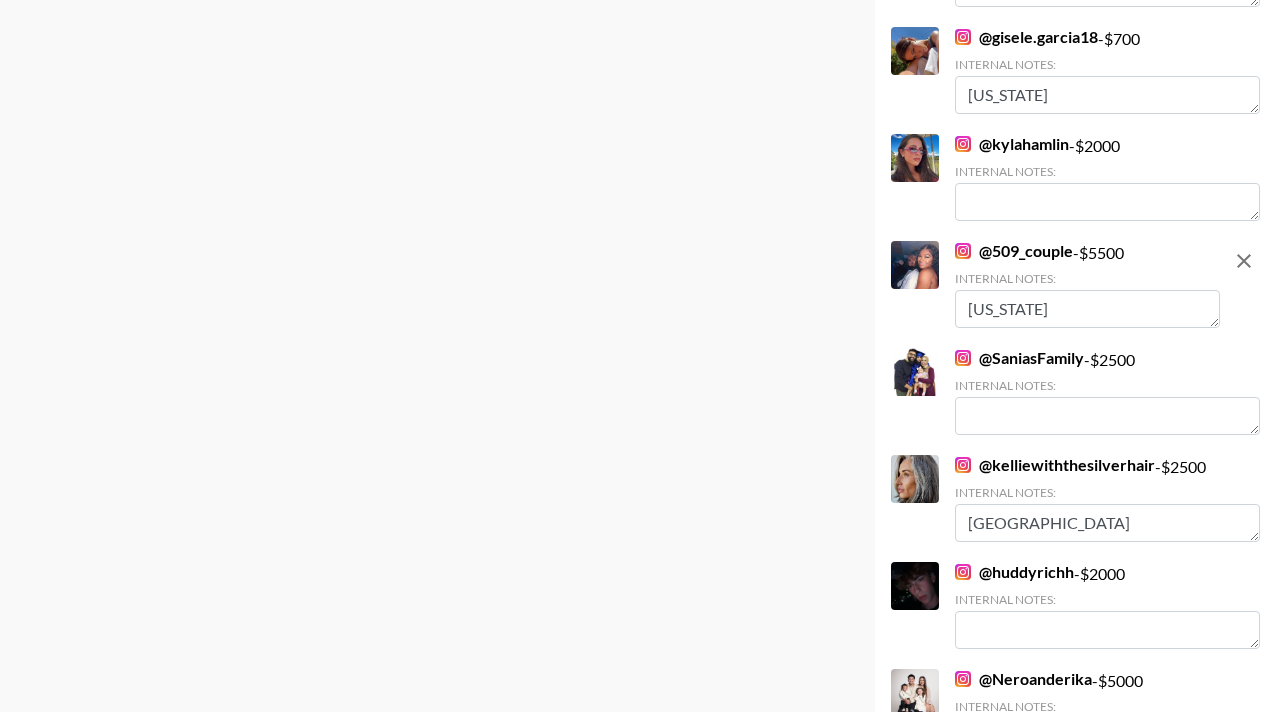 scroll, scrollTop: 0, scrollLeft: 0, axis: both 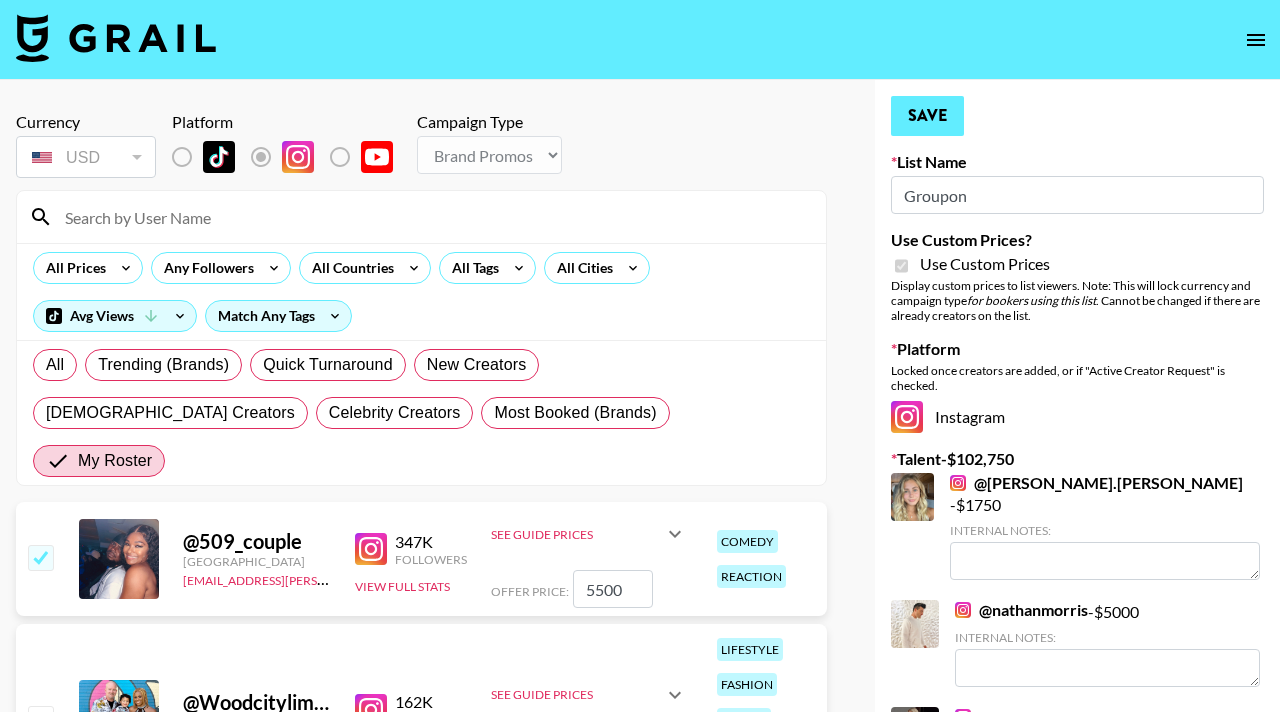 type on "New York" 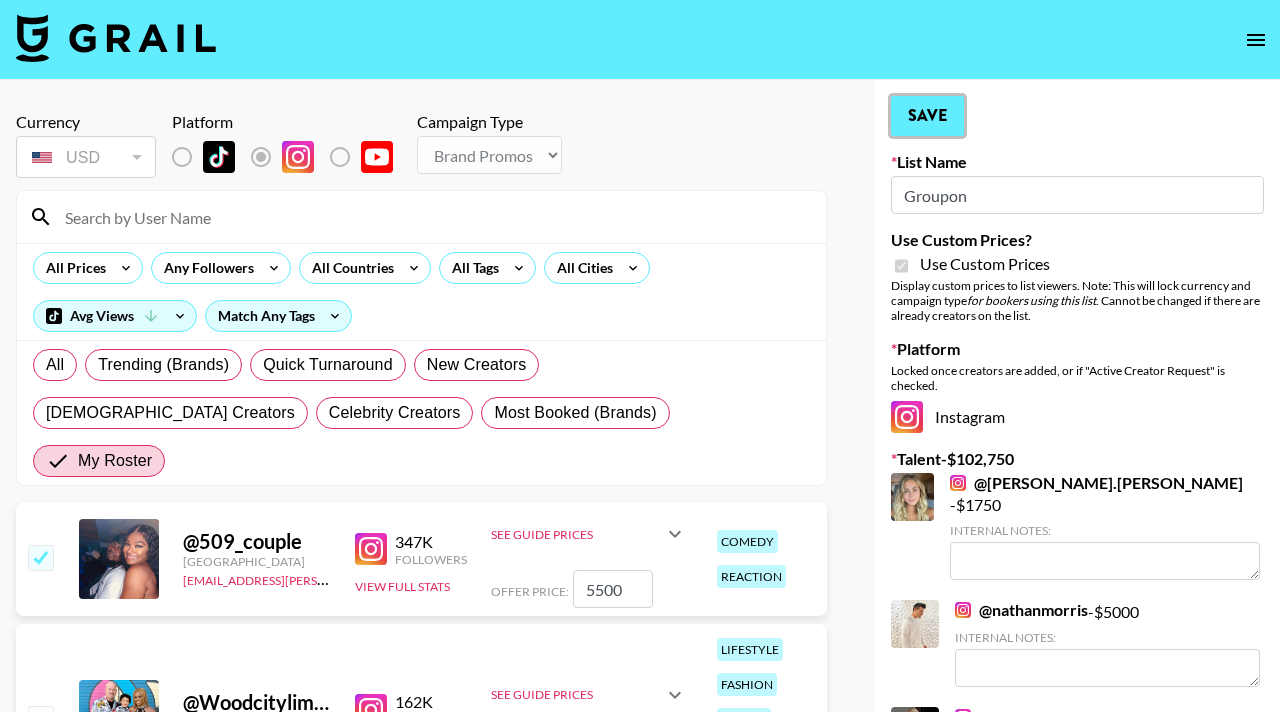 click on "Save" at bounding box center [927, 116] 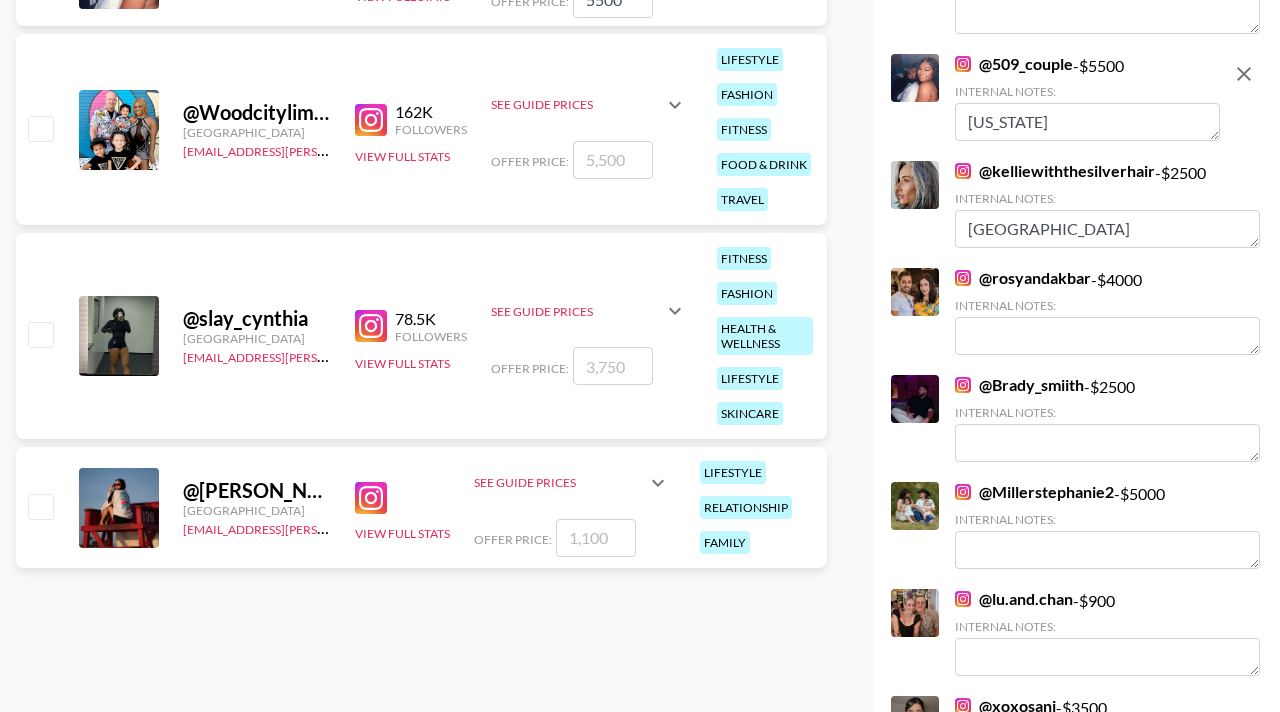 scroll, scrollTop: 585, scrollLeft: 0, axis: vertical 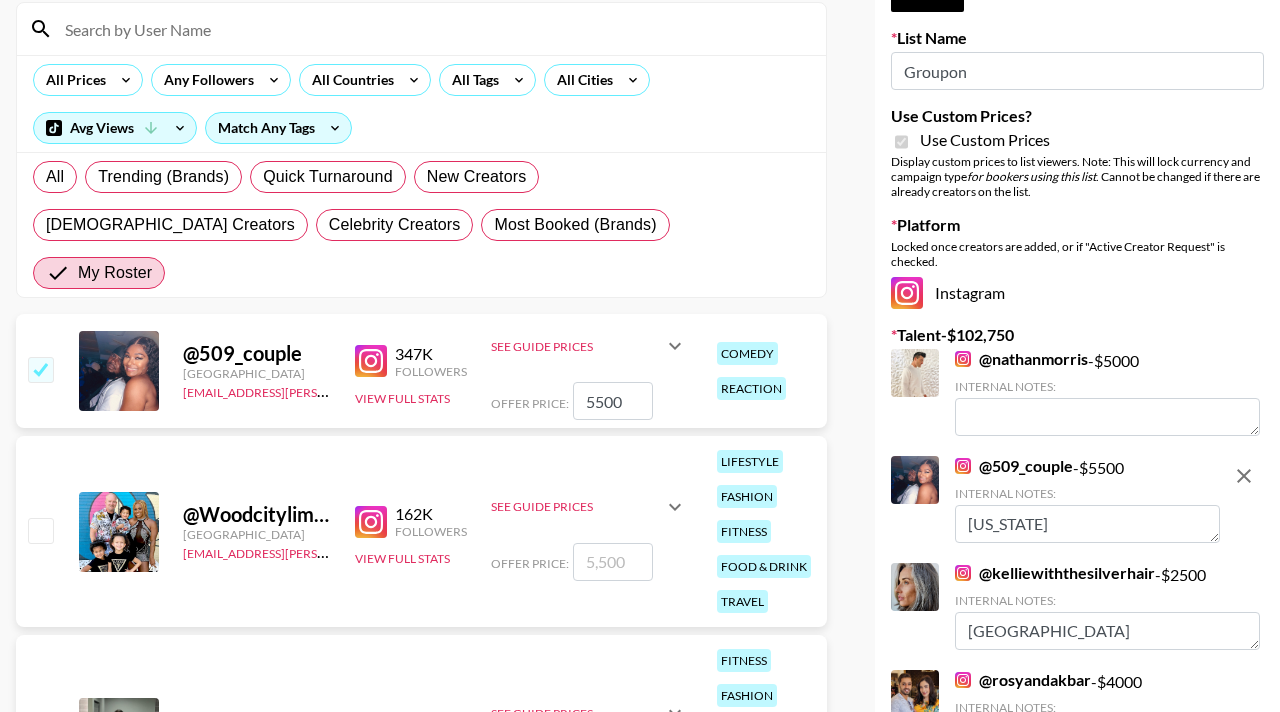 click on "@ Woodcitylimits United States hadlea.lindstrom@grail-talent.com 162K Followers View Full Stats See Guide Prices Grid Post: $ 3,750 Reel: $ 5,500 3-Frame Story: $ 2,000 Offer Price: lifestyle fashion fitness food & drink travel" at bounding box center (421, 531) 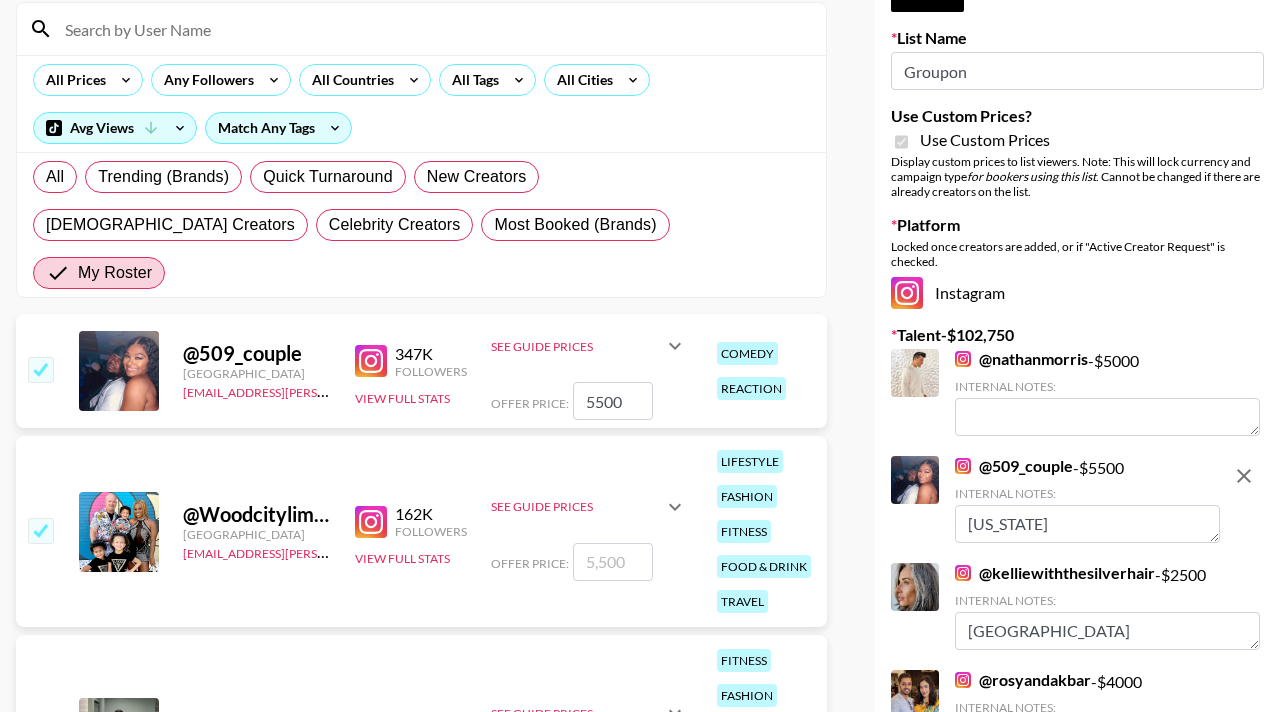 checkbox on "true" 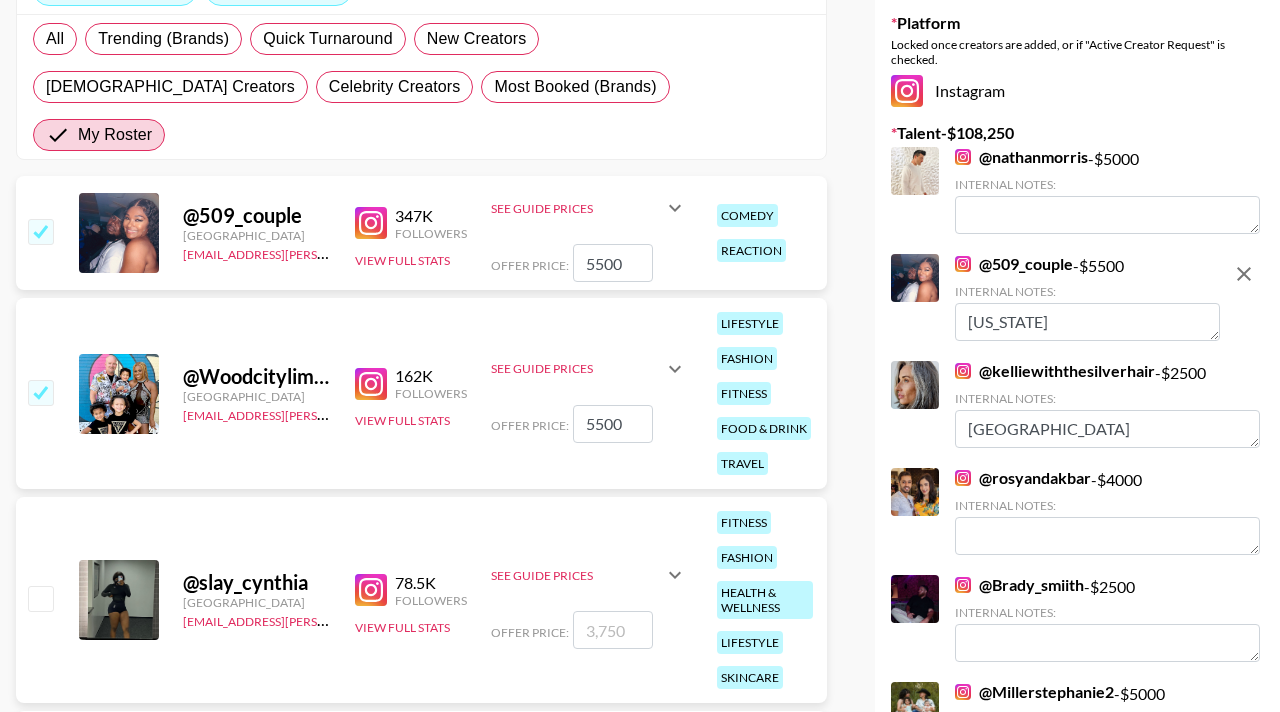 scroll, scrollTop: 330, scrollLeft: 0, axis: vertical 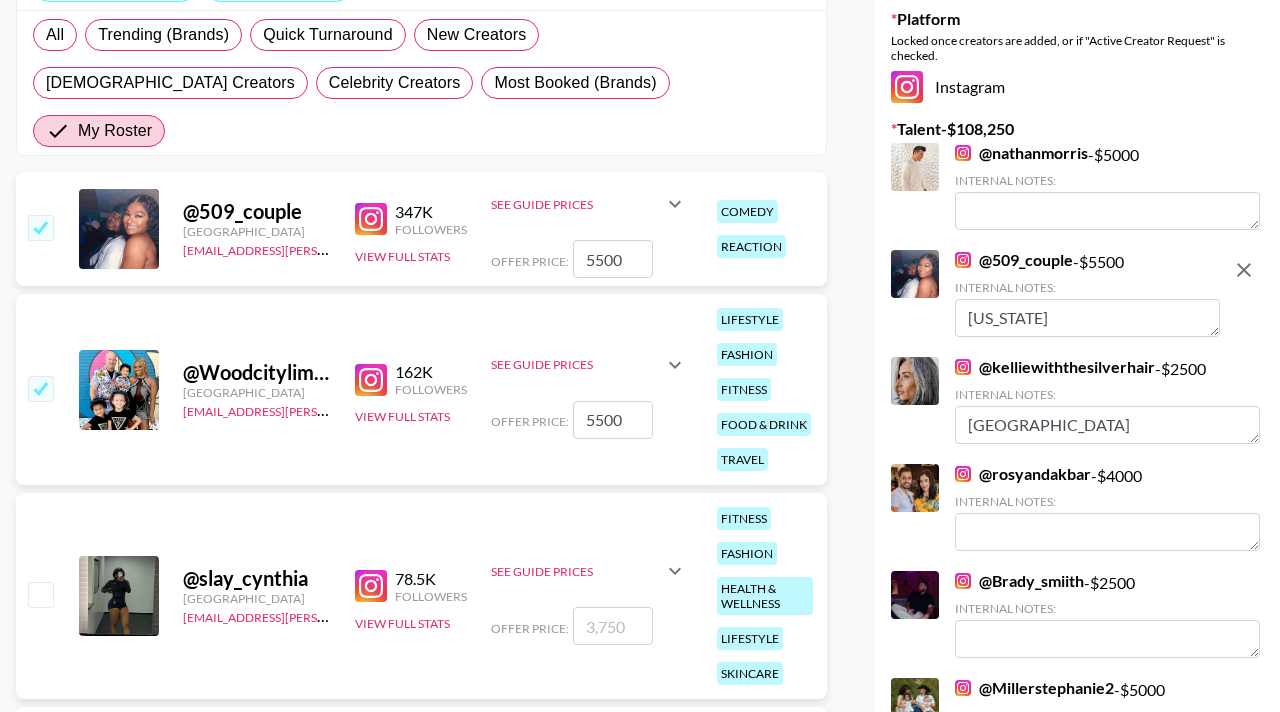 drag, startPoint x: 640, startPoint y: 375, endPoint x: 536, endPoint y: 375, distance: 104 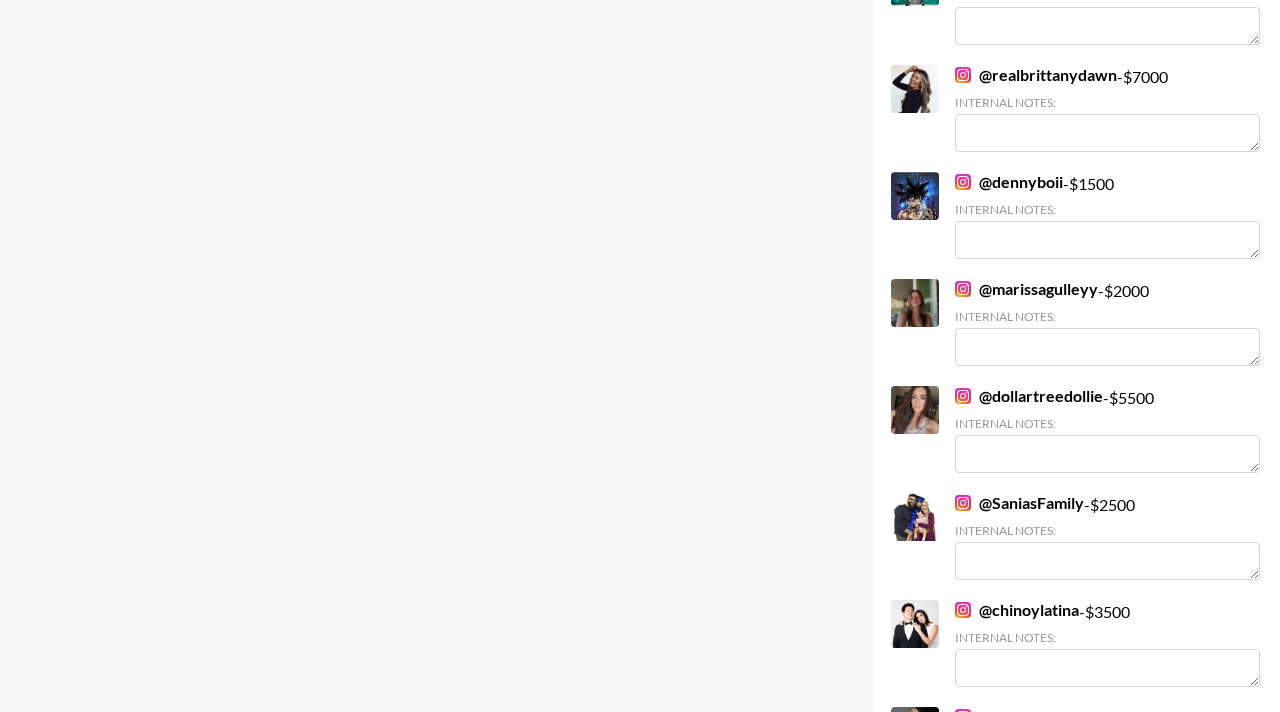scroll, scrollTop: 0, scrollLeft: 0, axis: both 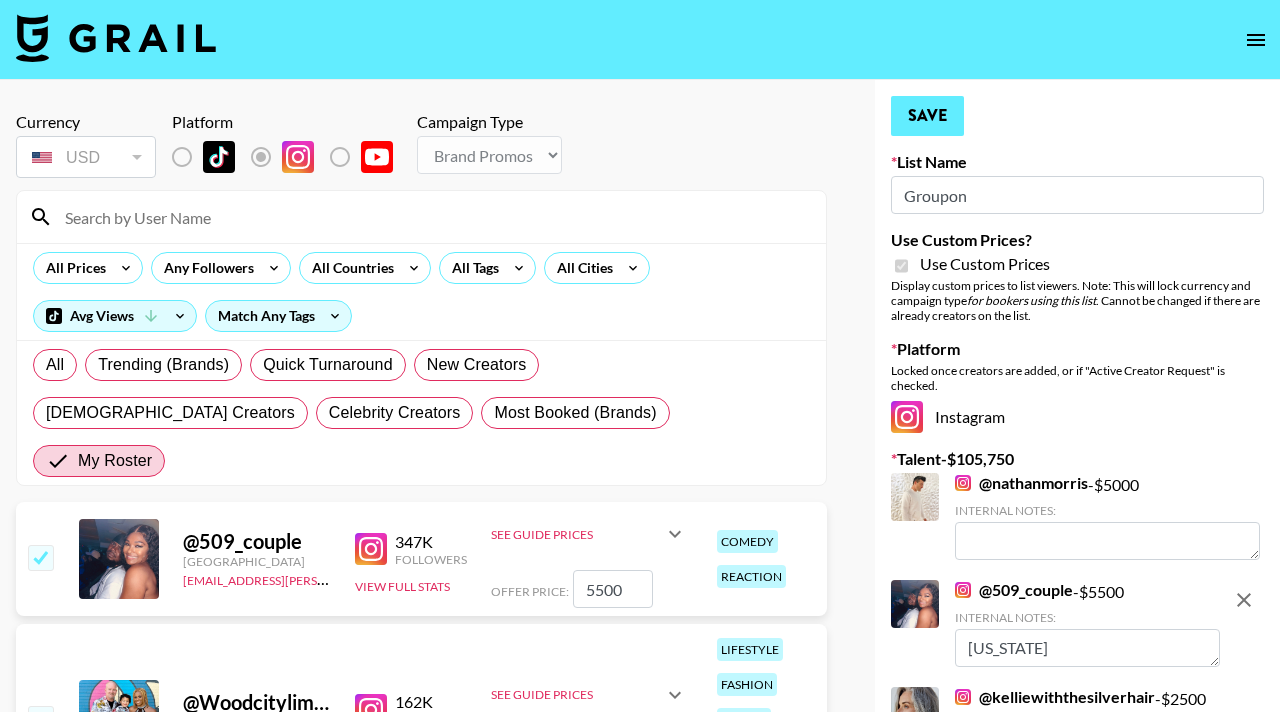 type on "3000" 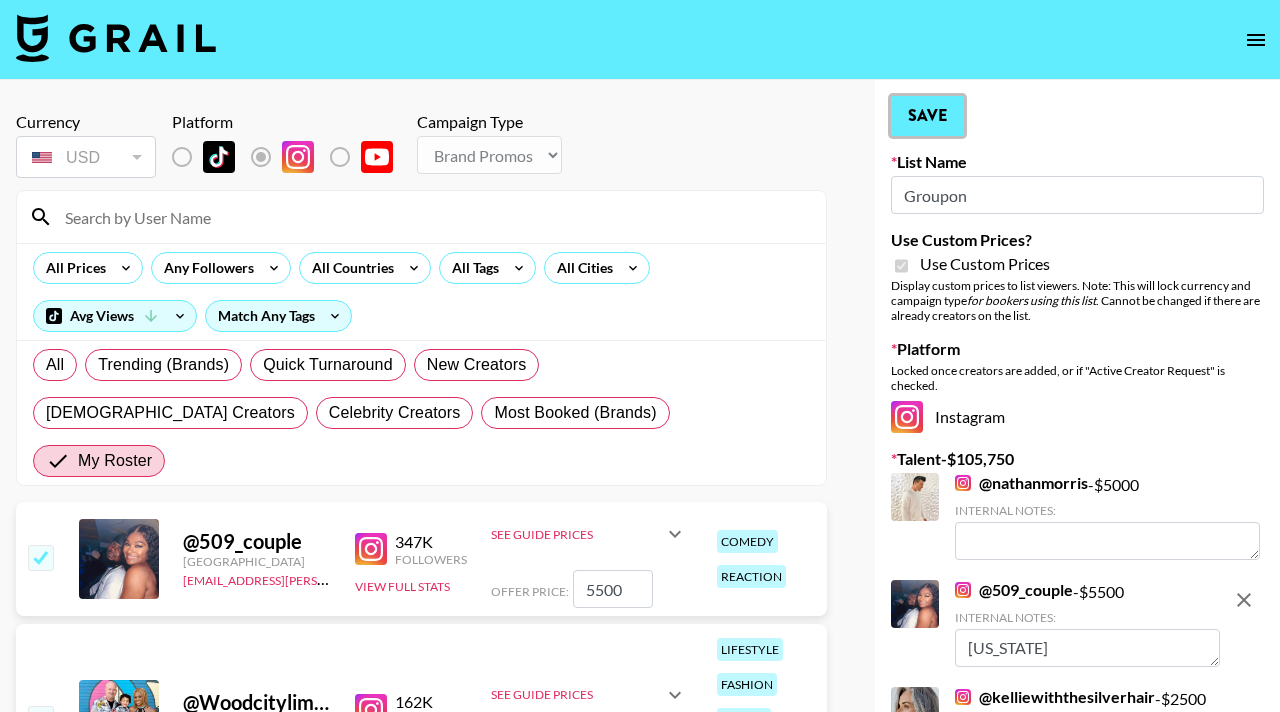 click on "Save" at bounding box center [927, 116] 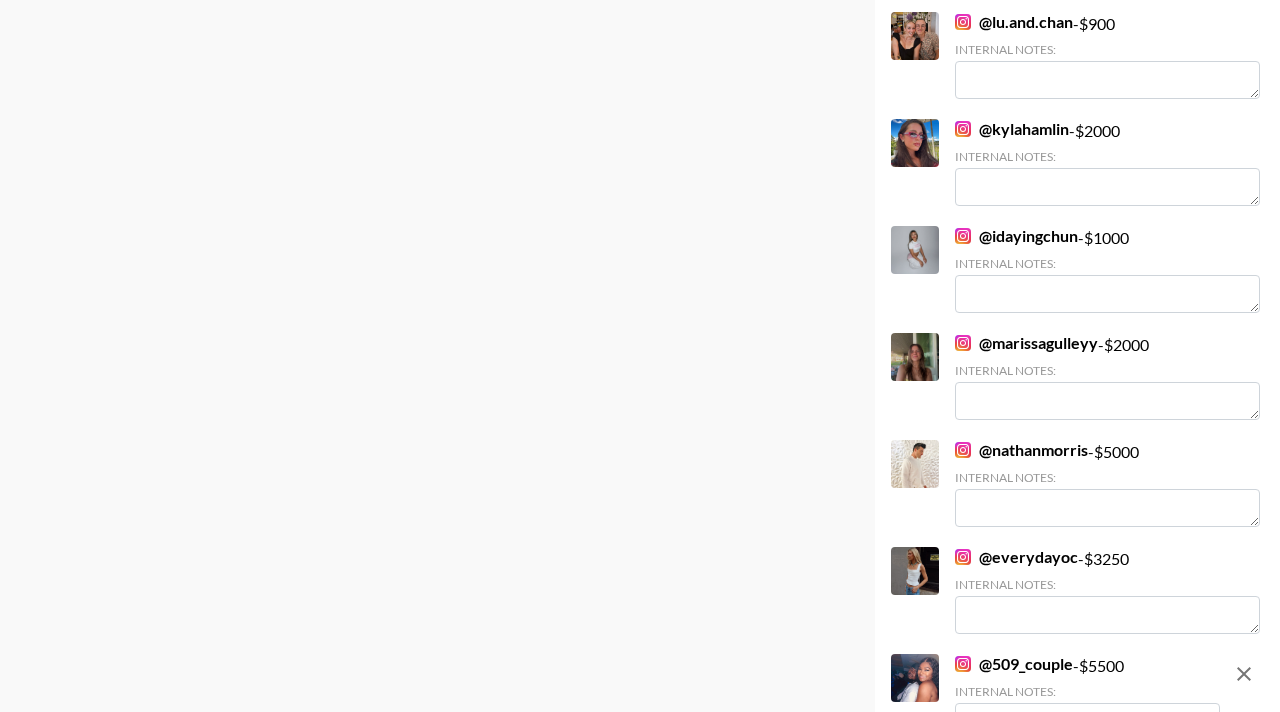 scroll, scrollTop: 298, scrollLeft: 0, axis: vertical 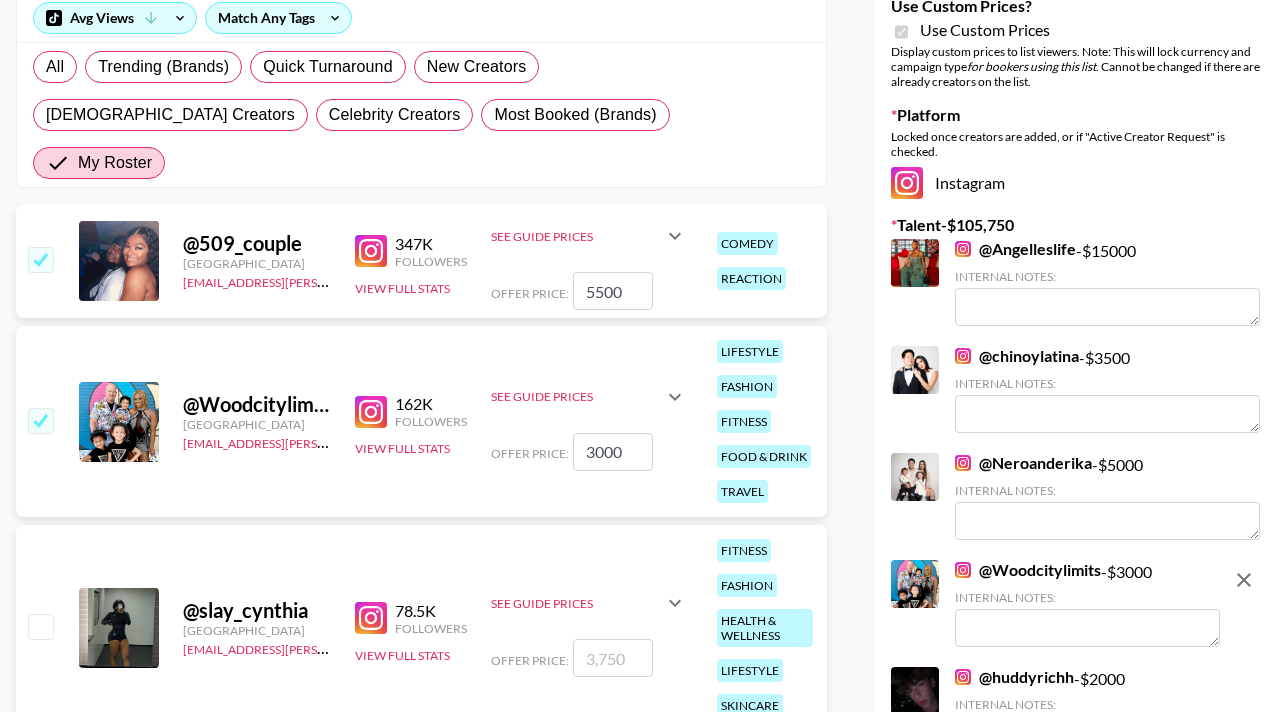 click at bounding box center (1087, 628) 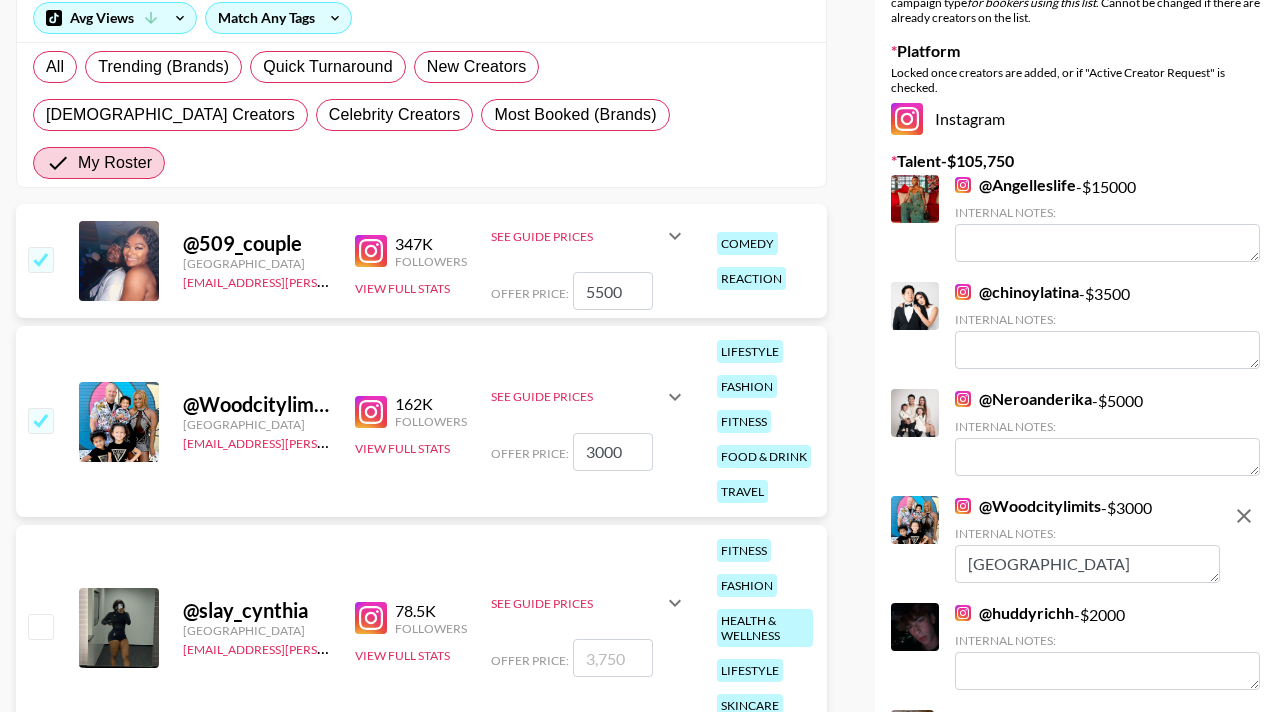 scroll, scrollTop: 0, scrollLeft: 0, axis: both 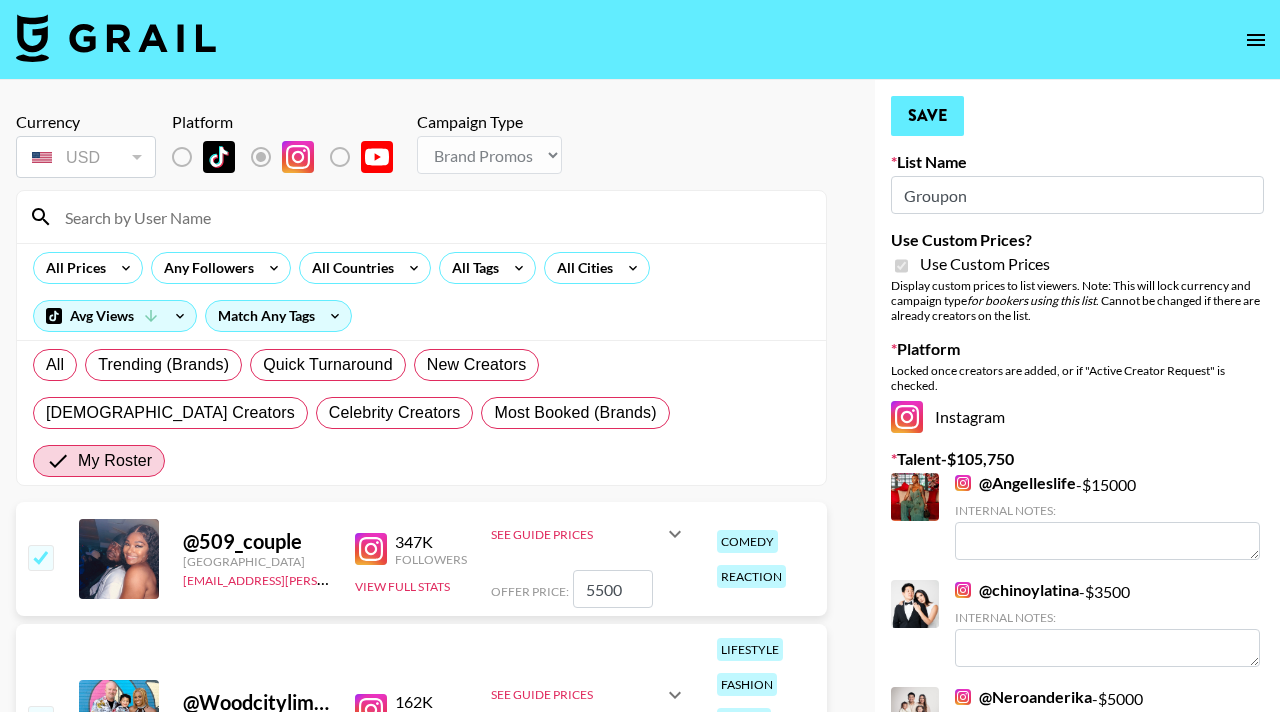 type on "TX" 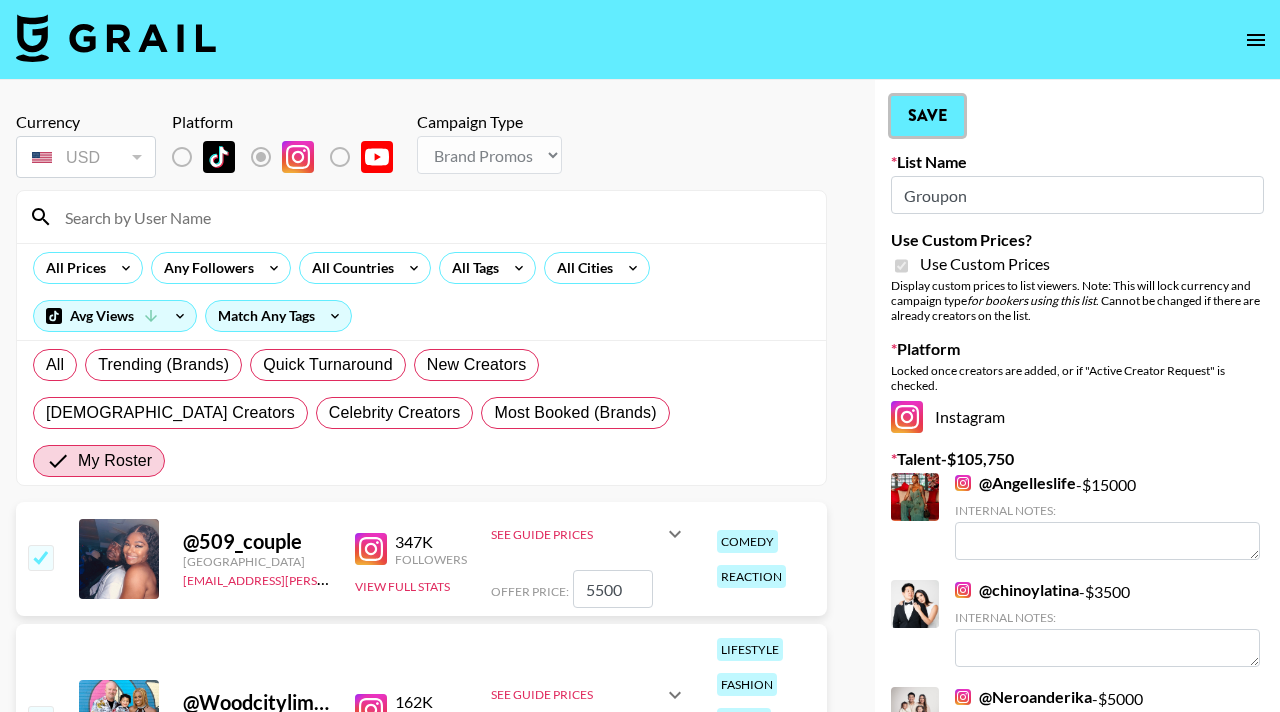 click on "Save" at bounding box center [927, 116] 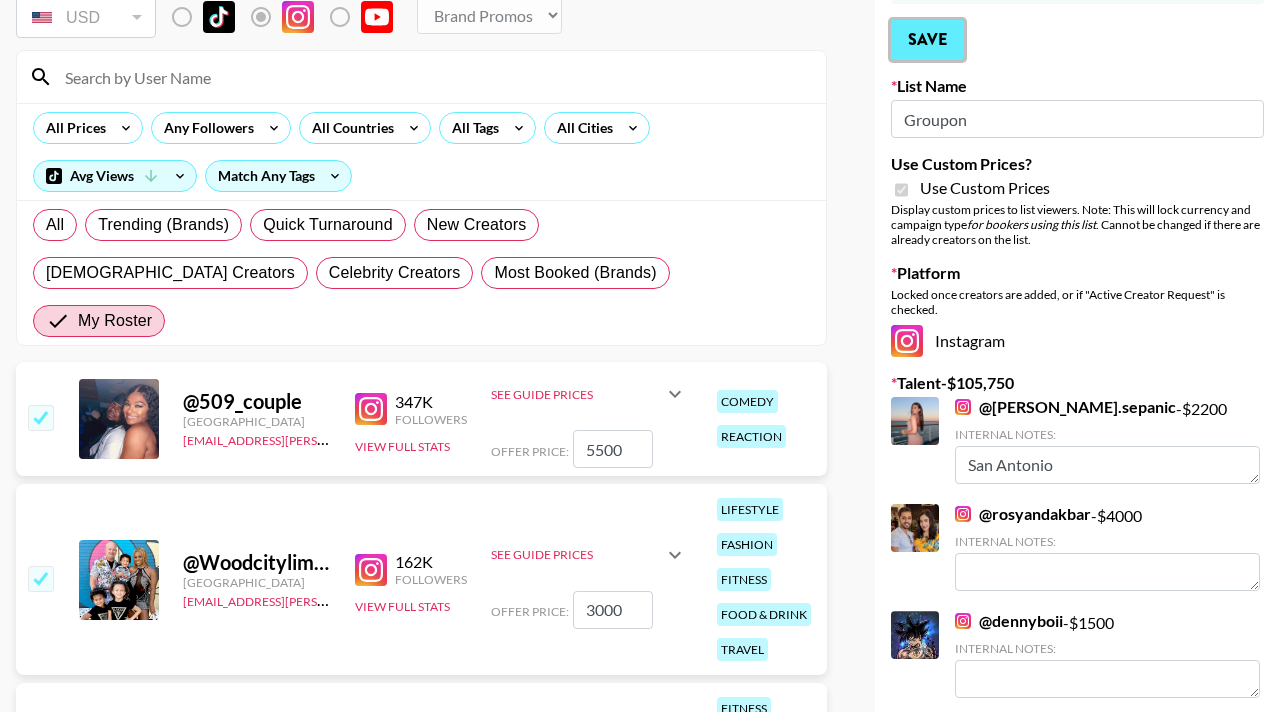 scroll, scrollTop: 124, scrollLeft: 0, axis: vertical 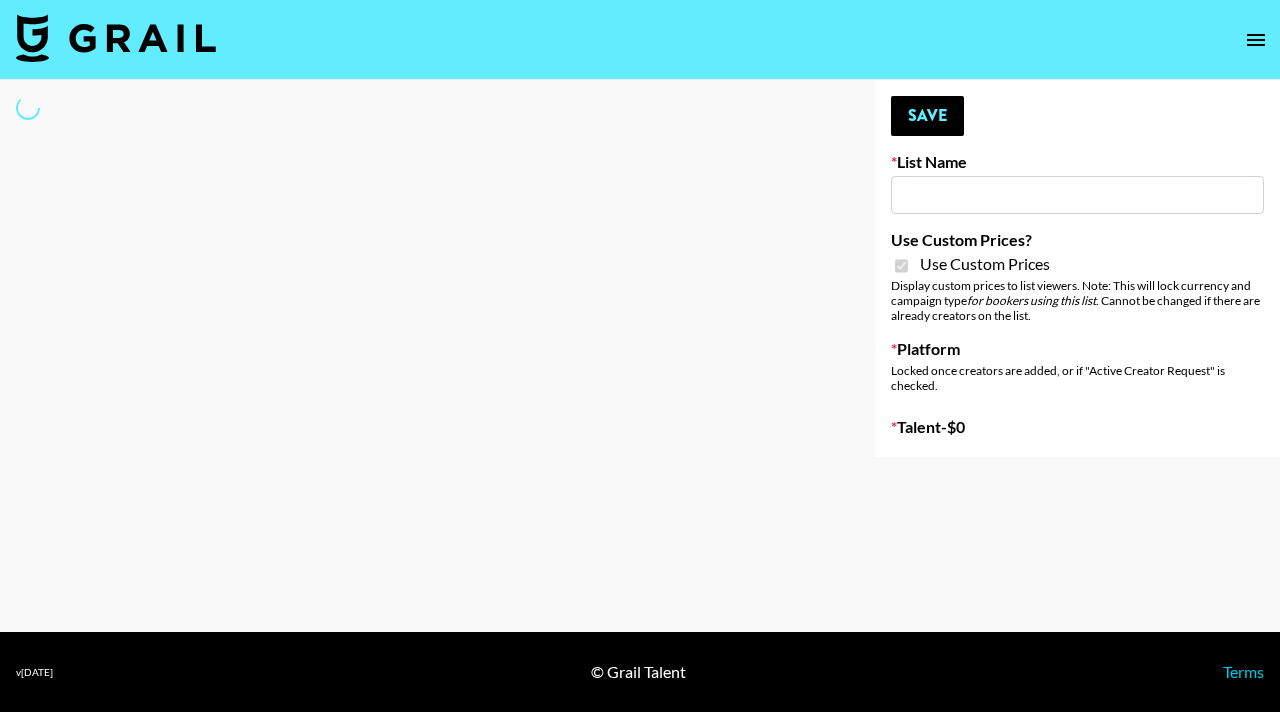 type on "[PERSON_NAME] App" 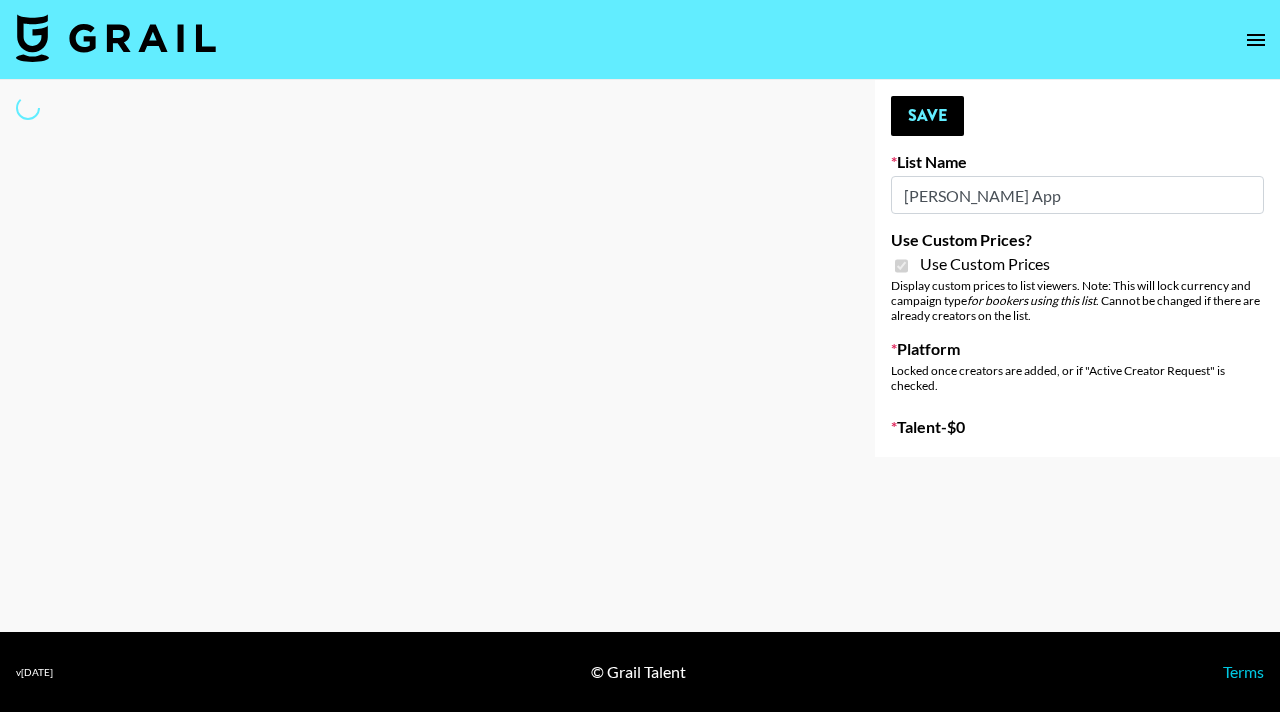 select on "Brand" 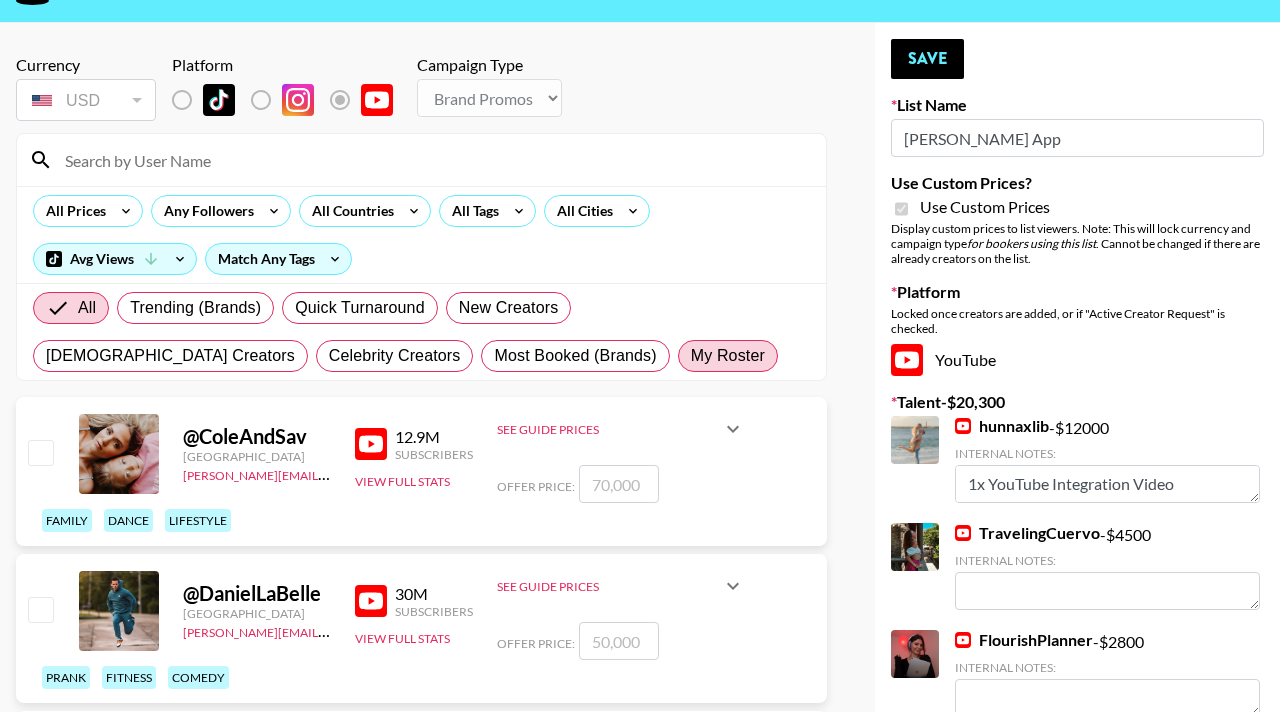 click on "My Roster" at bounding box center (728, 356) 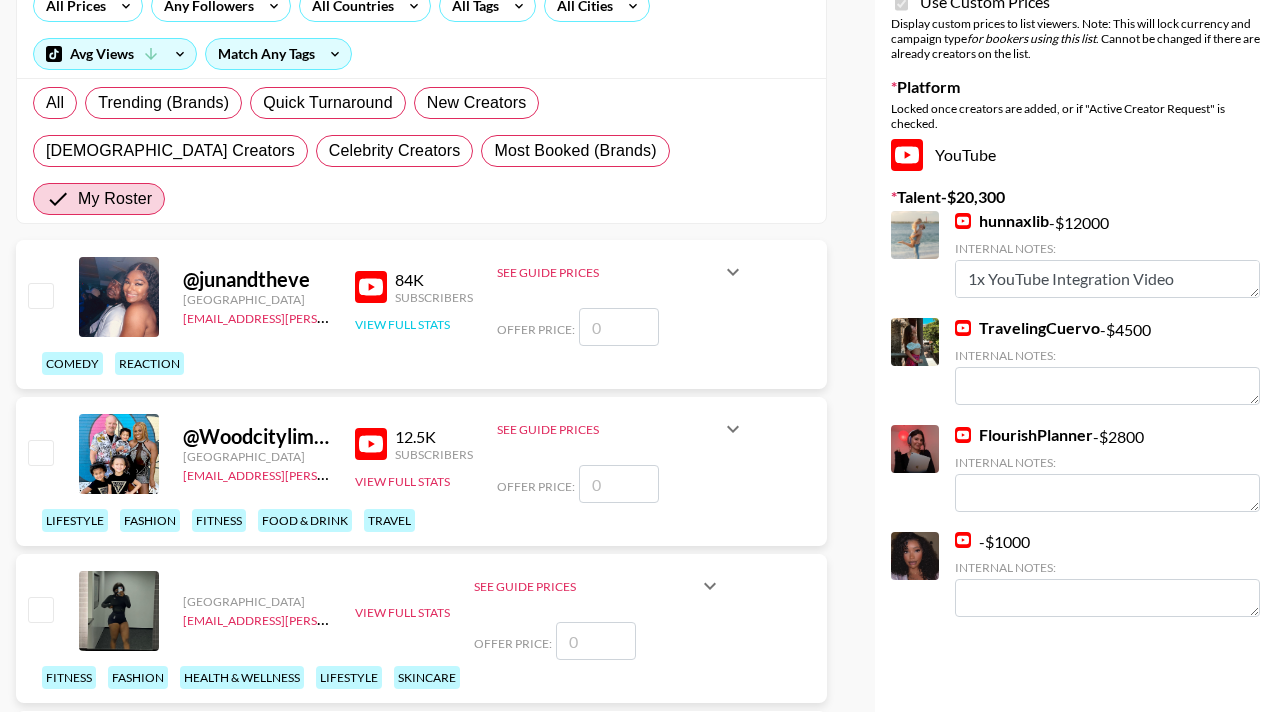 scroll, scrollTop: 280, scrollLeft: 0, axis: vertical 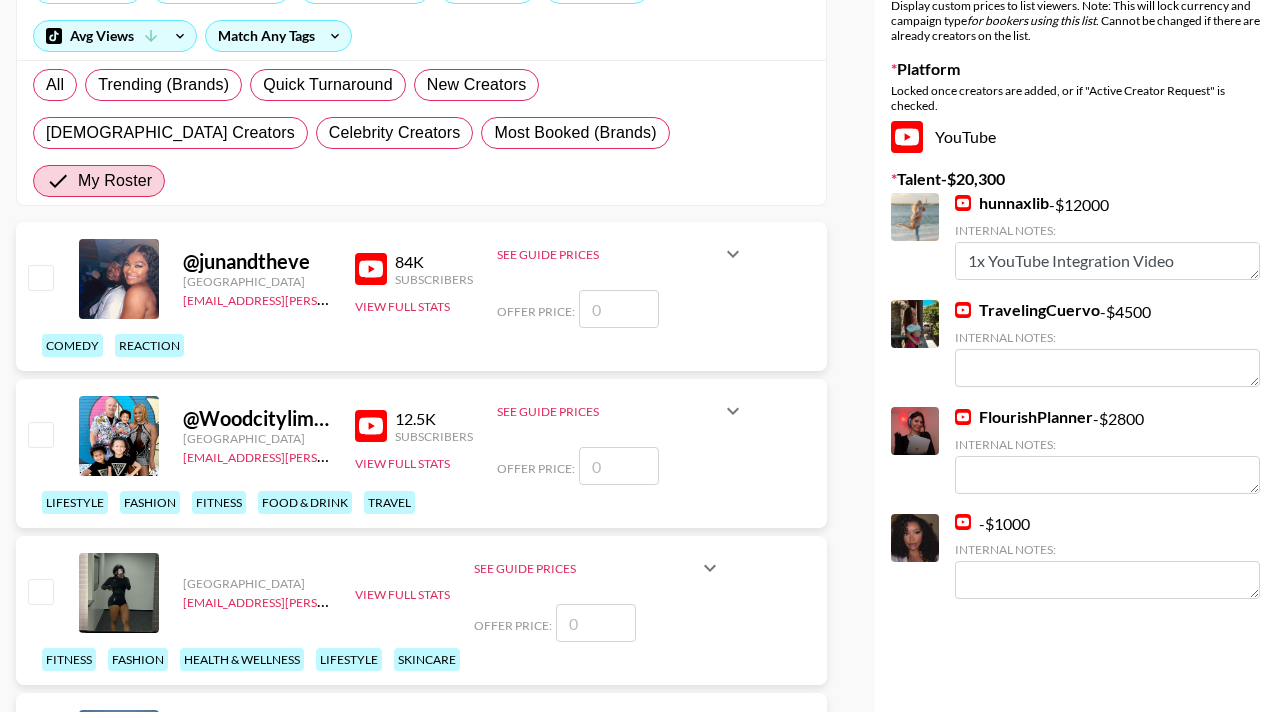 click at bounding box center (40, 277) 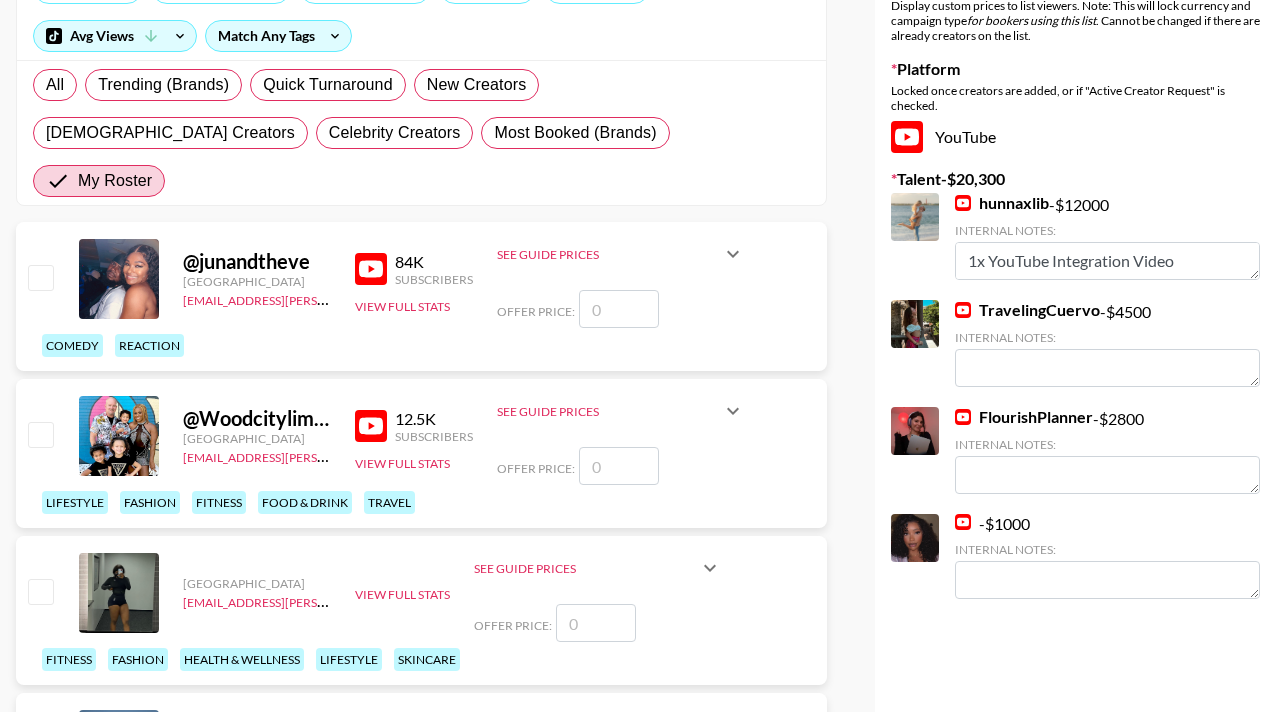 click at bounding box center (39, 436) 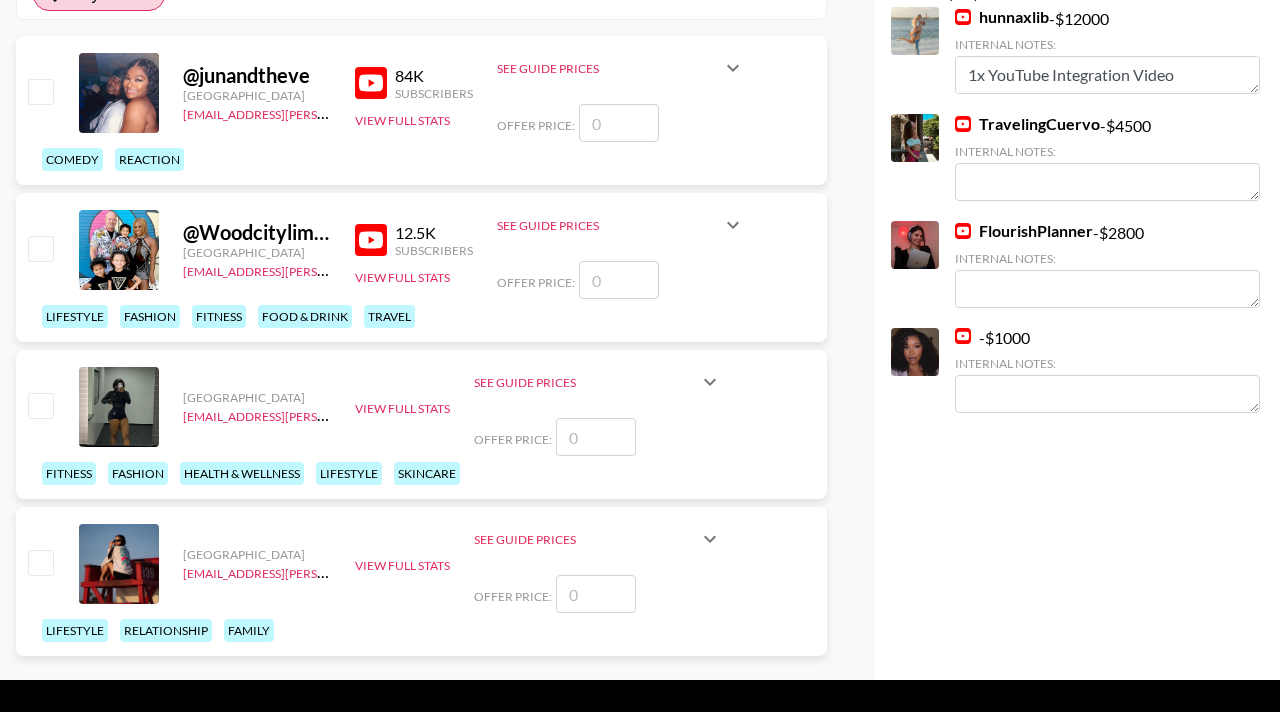 scroll, scrollTop: 465, scrollLeft: 0, axis: vertical 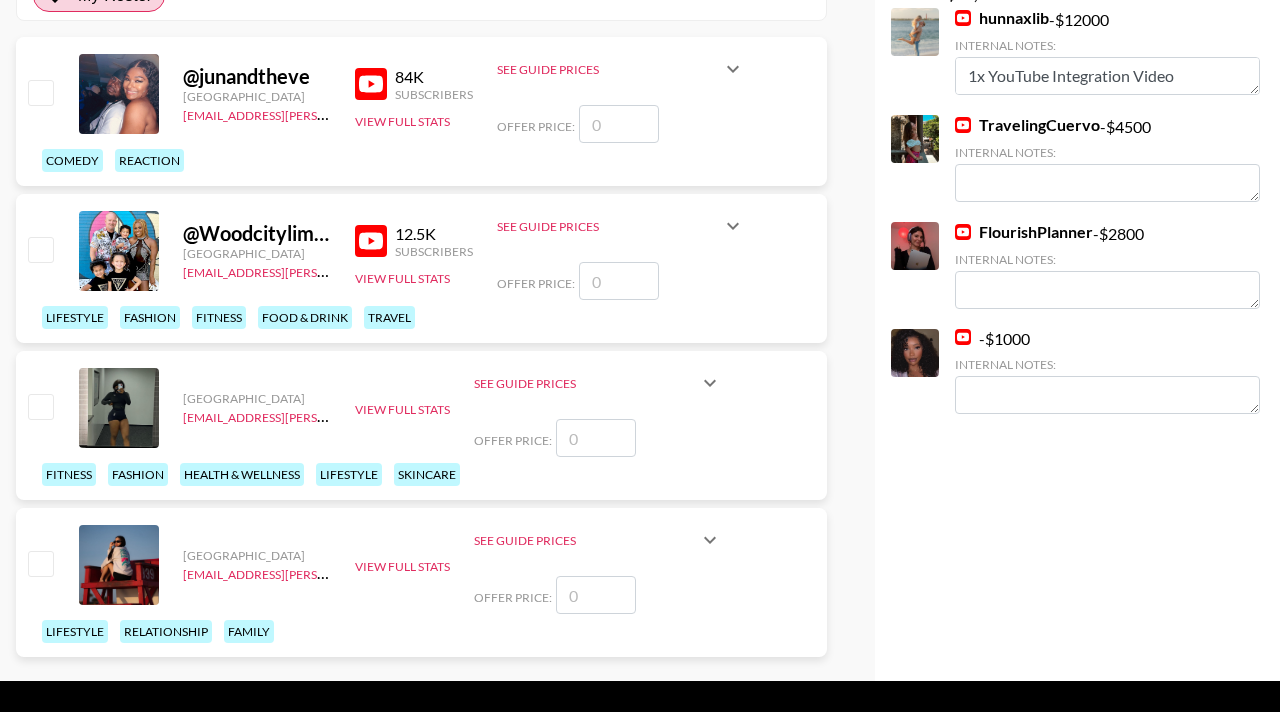 click at bounding box center (40, 406) 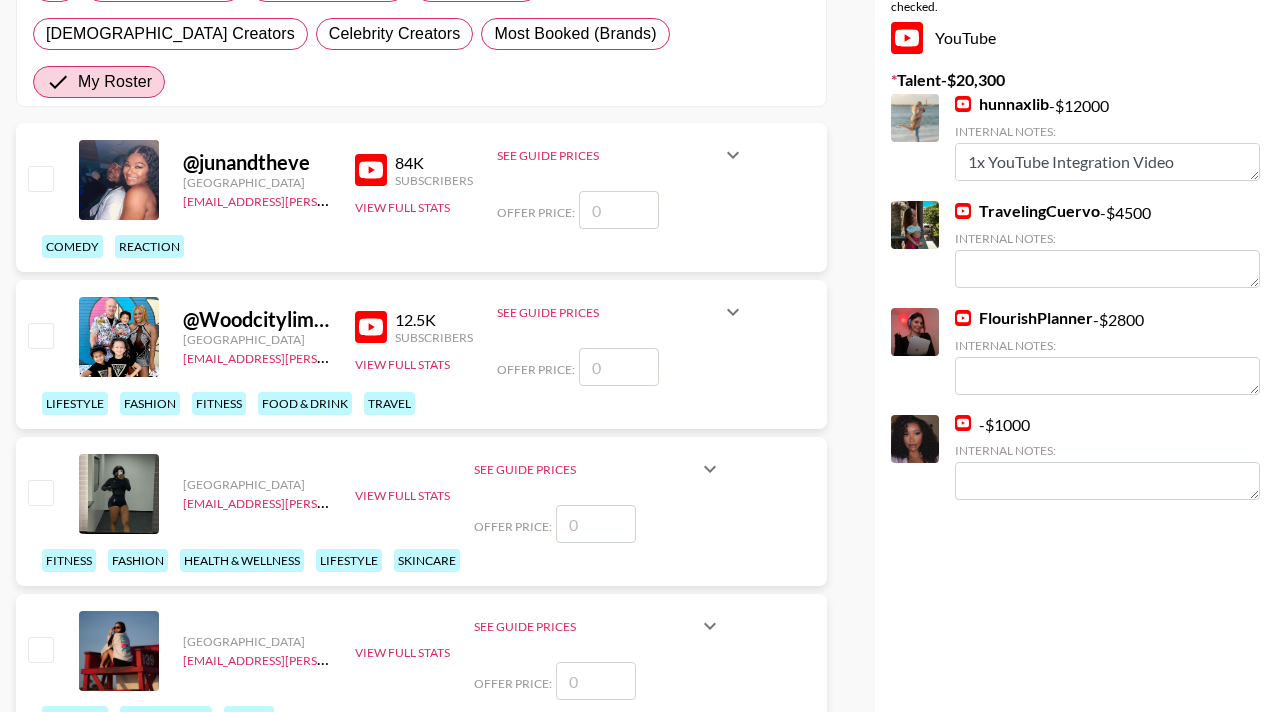 scroll, scrollTop: 357, scrollLeft: 0, axis: vertical 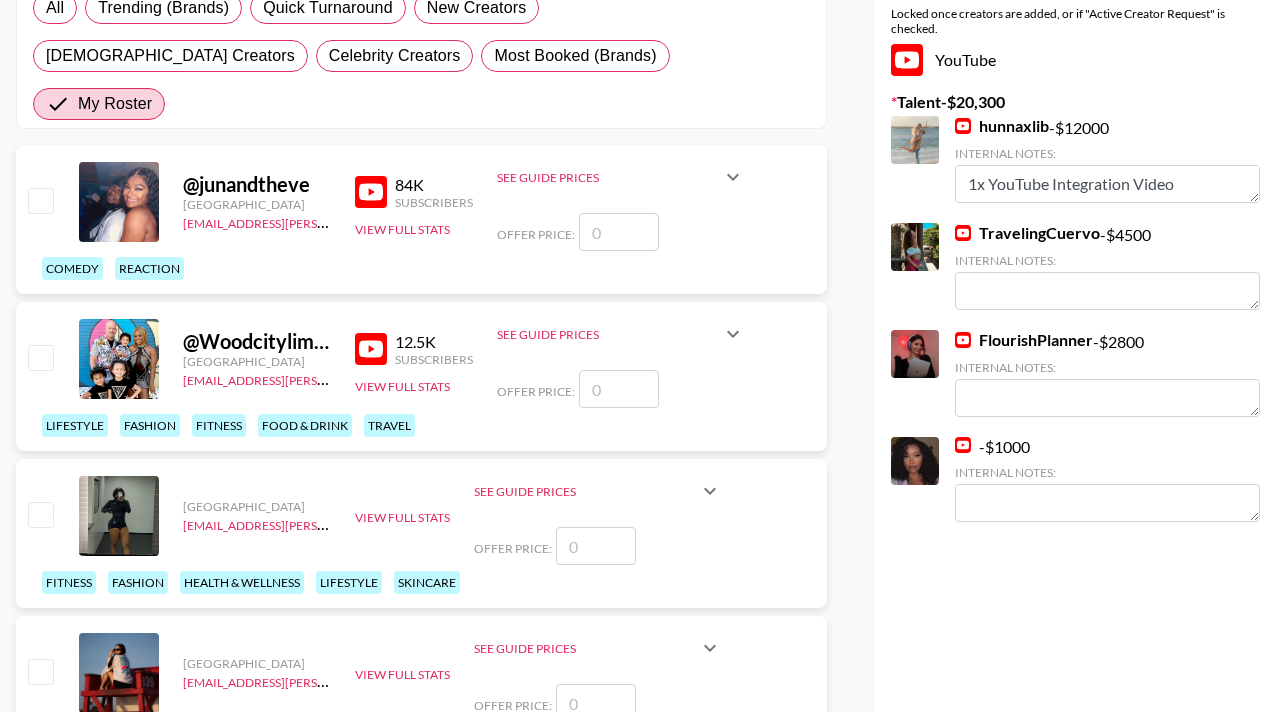 click at bounding box center [619, 232] 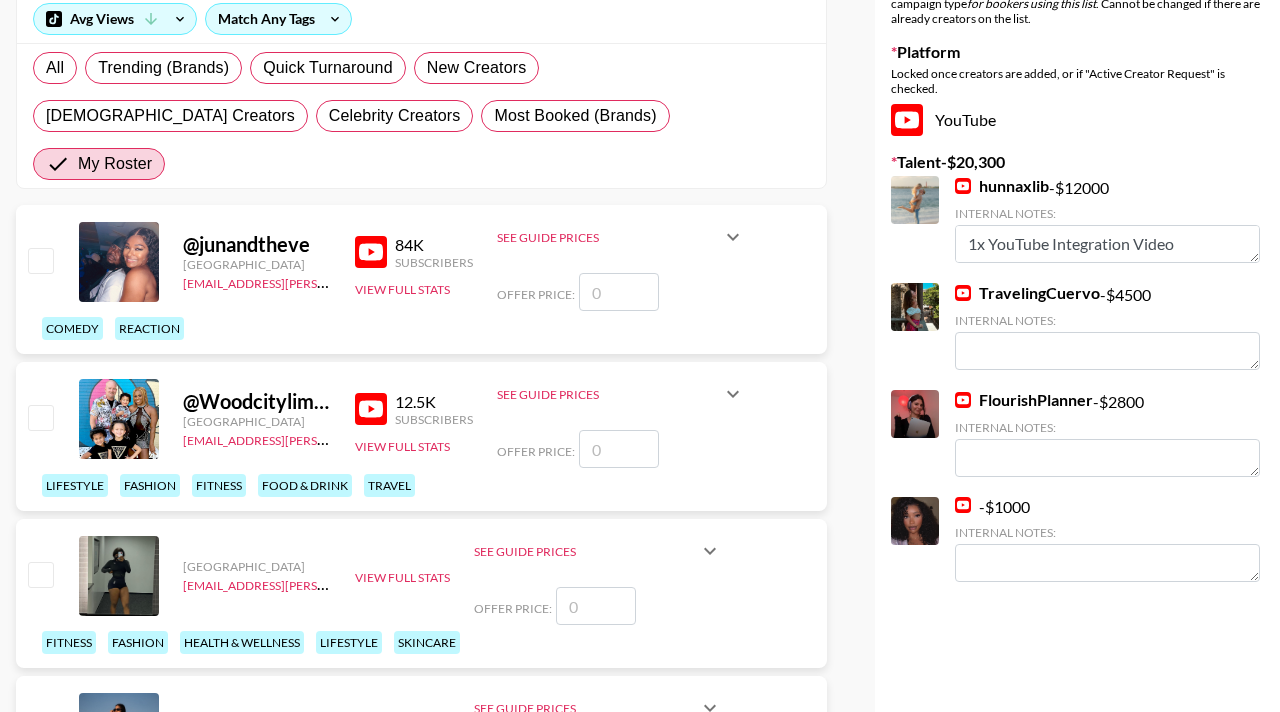 scroll, scrollTop: 276, scrollLeft: 0, axis: vertical 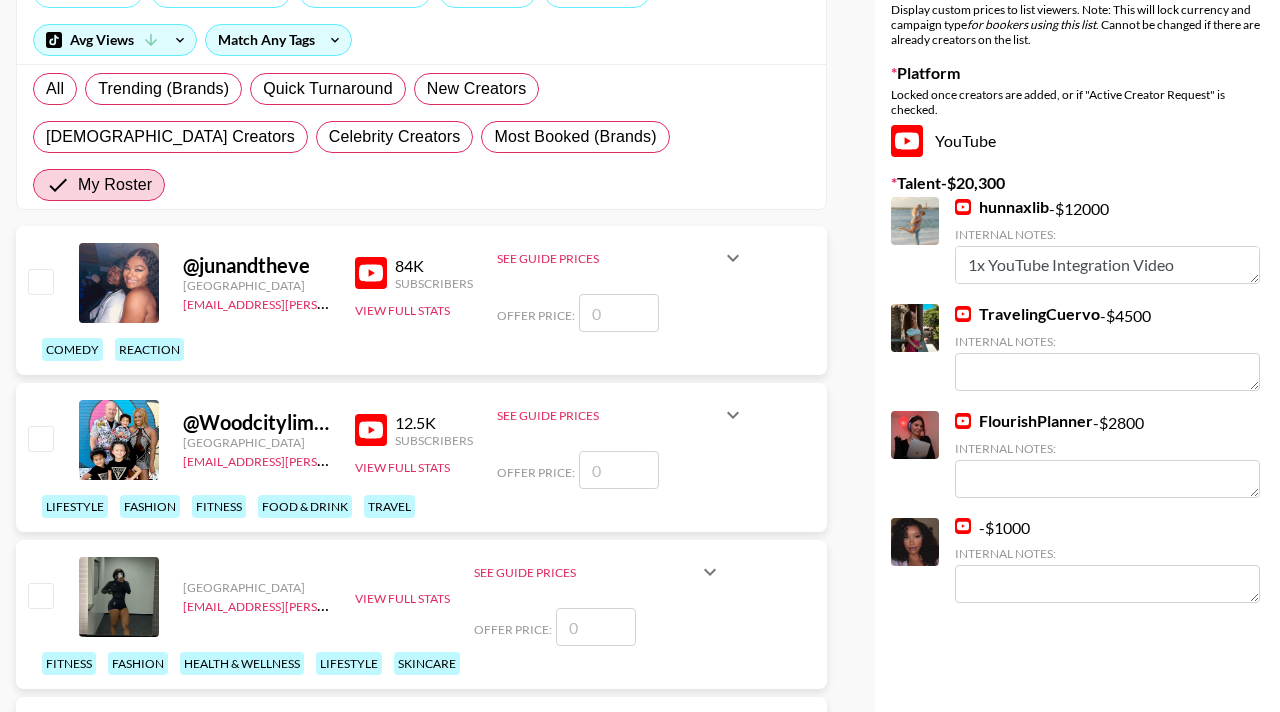 click on "See Guide Prices" at bounding box center [609, 258] 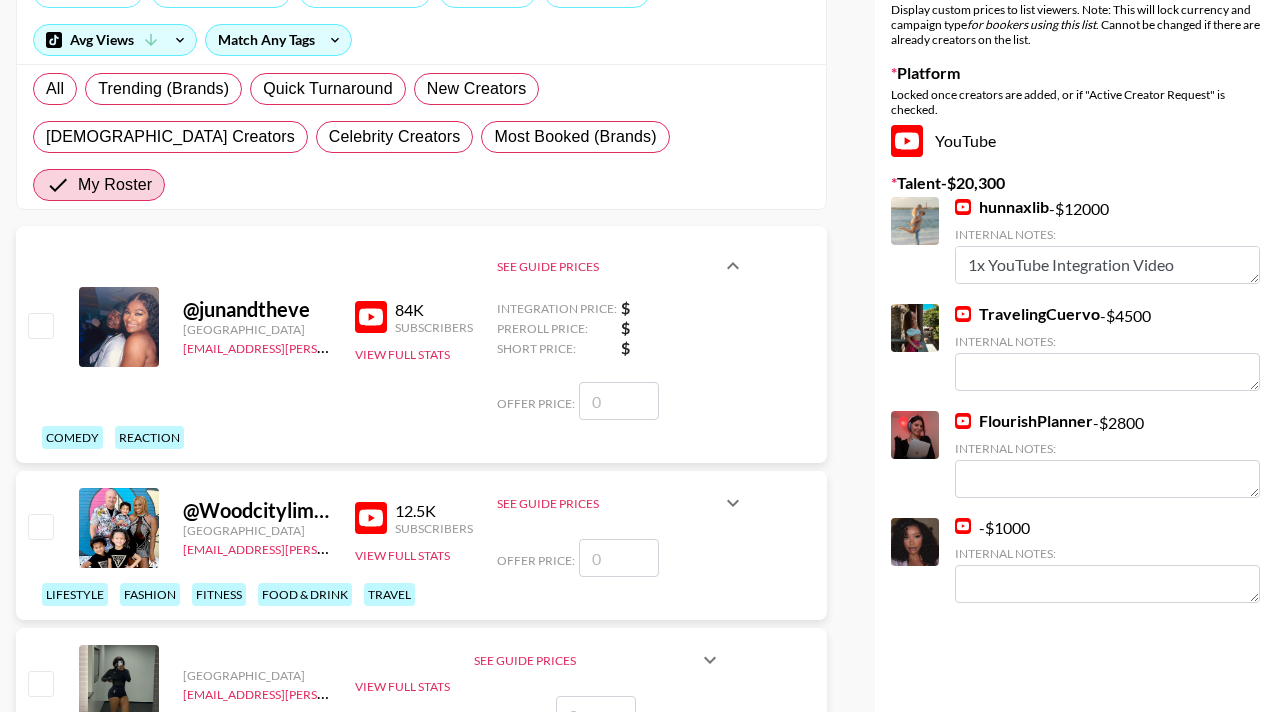 click on "See Guide Prices" at bounding box center [609, 266] 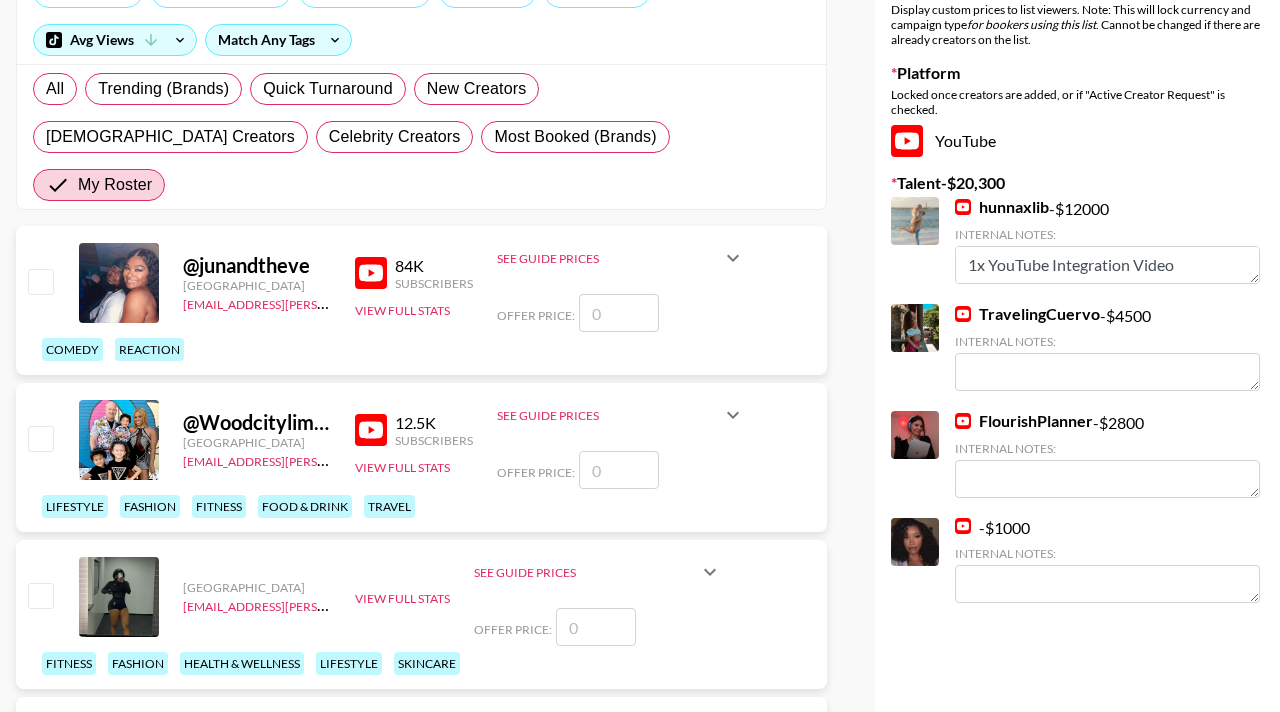 scroll, scrollTop: 257, scrollLeft: 0, axis: vertical 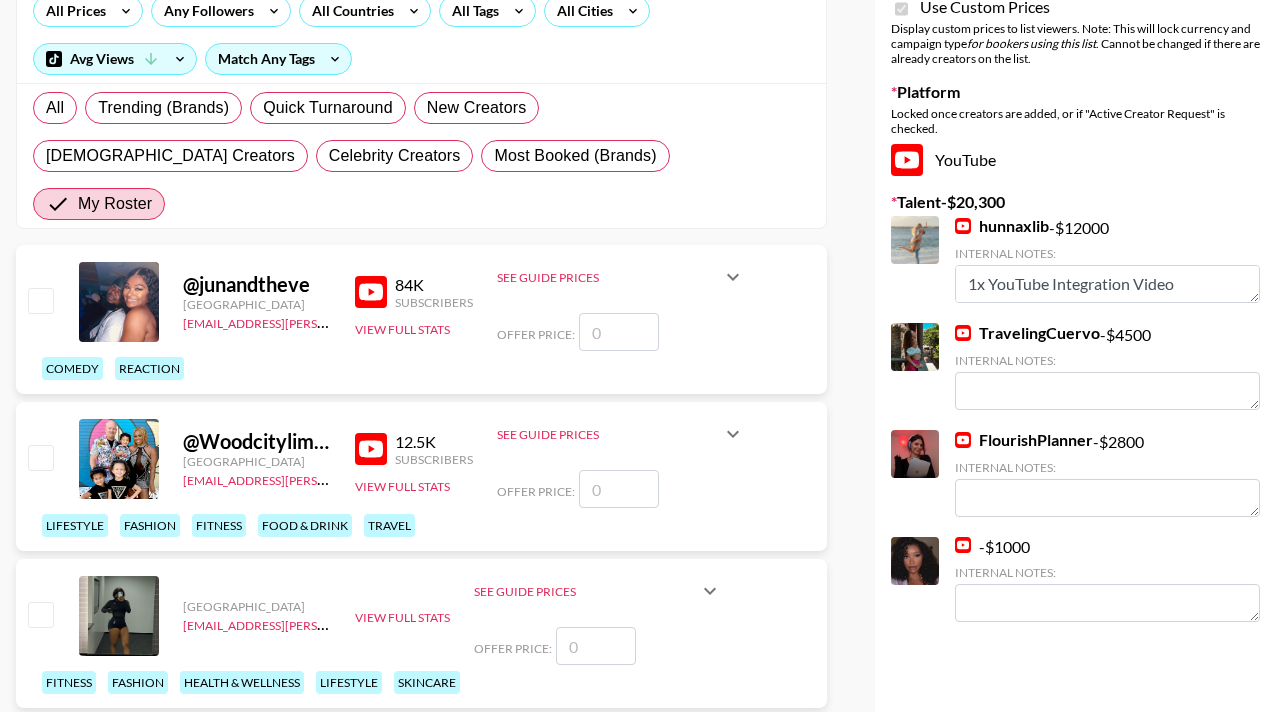 click at bounding box center (619, 332) 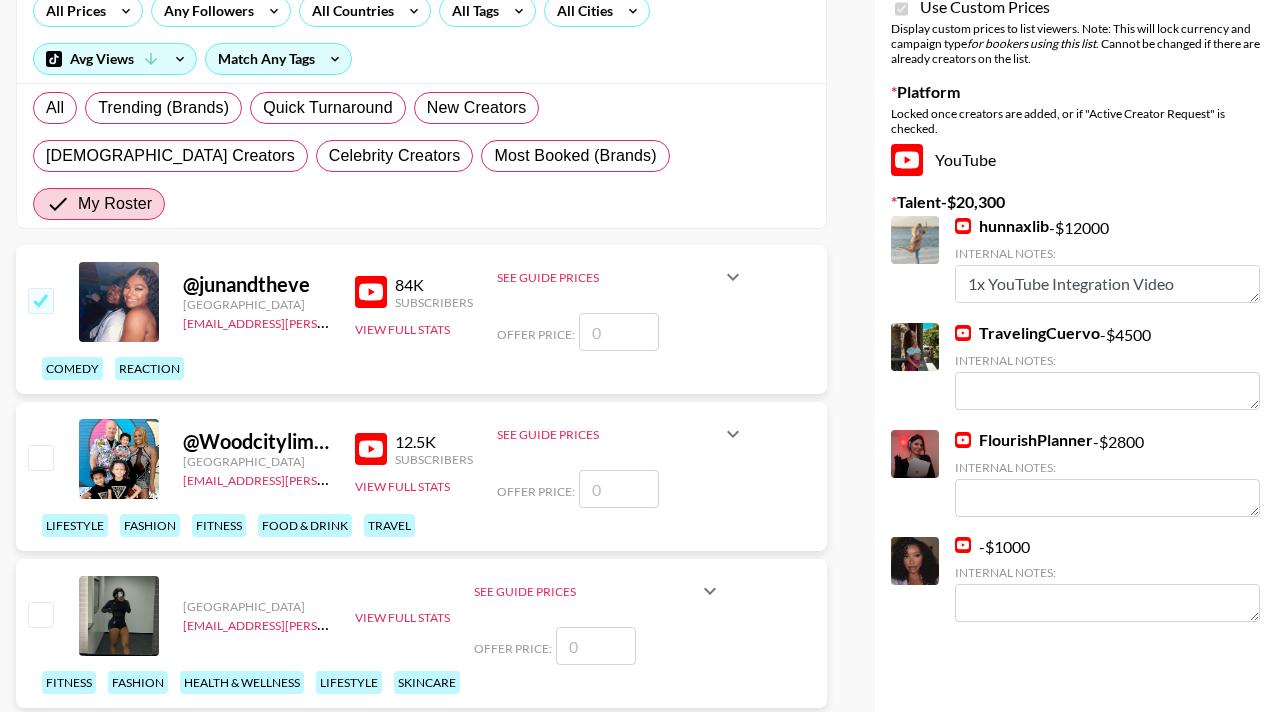 checkbox on "true" 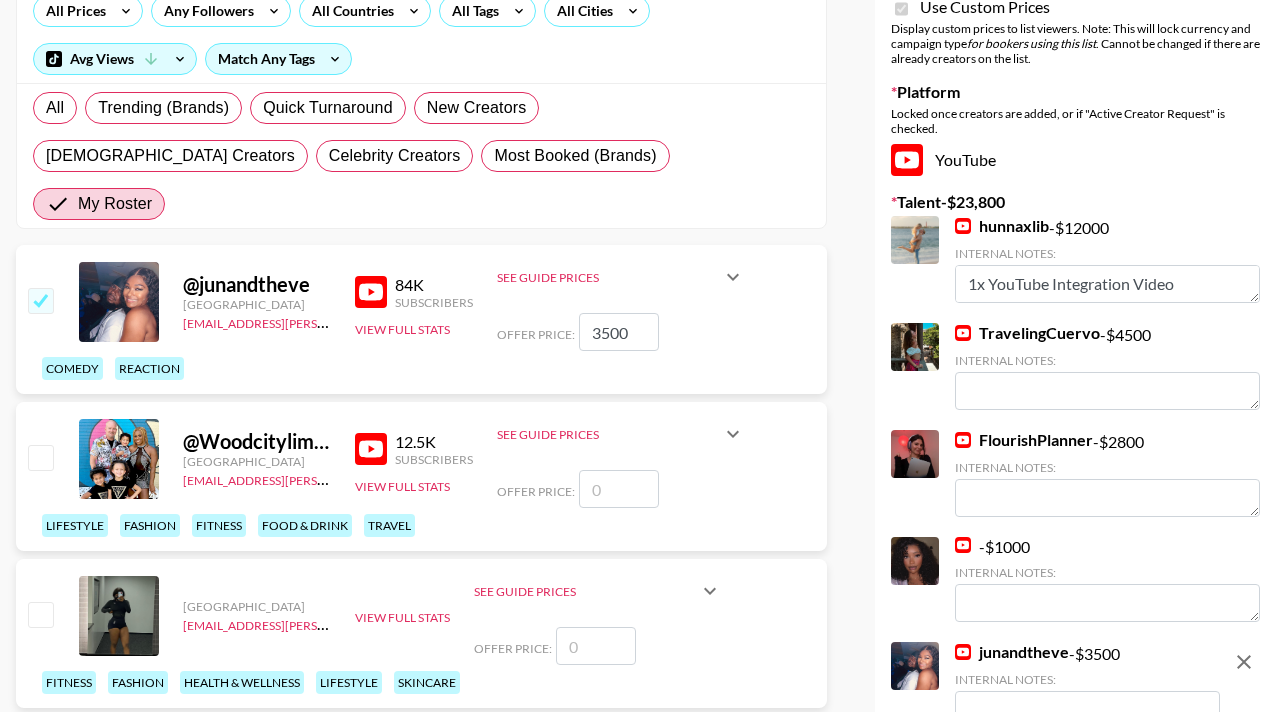 type on "3500" 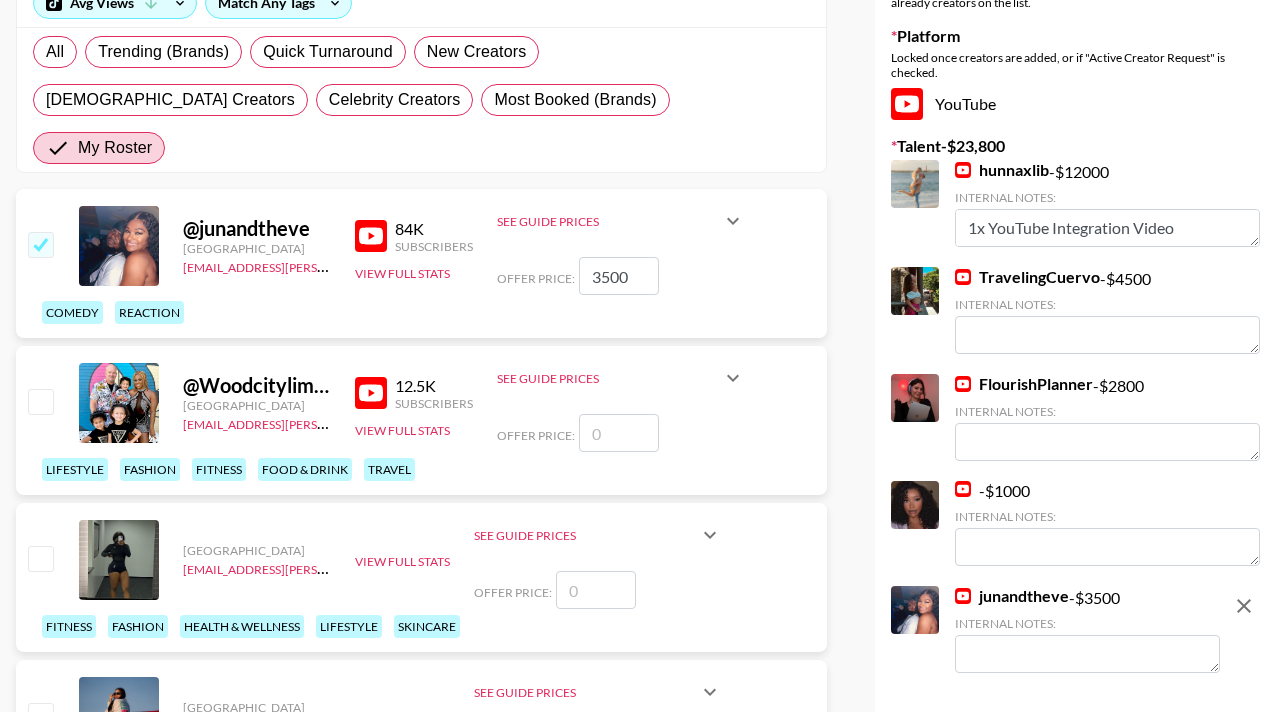 click at bounding box center (619, 433) 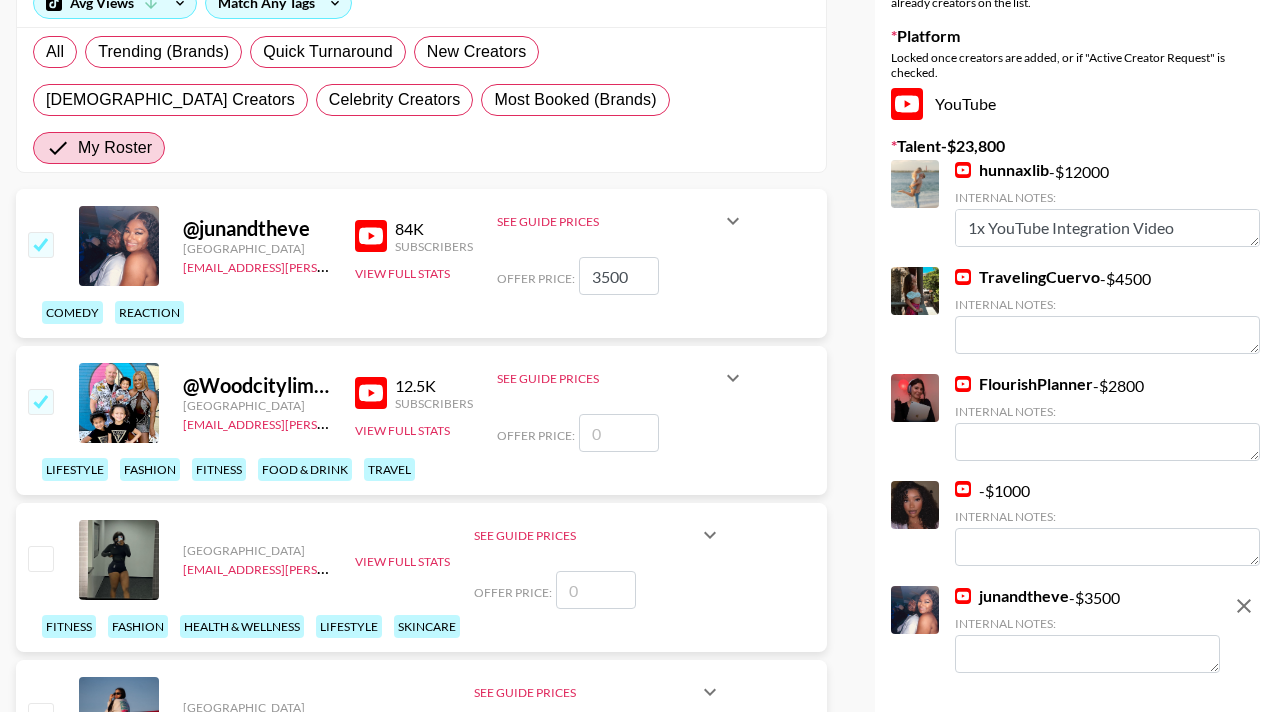 checkbox on "true" 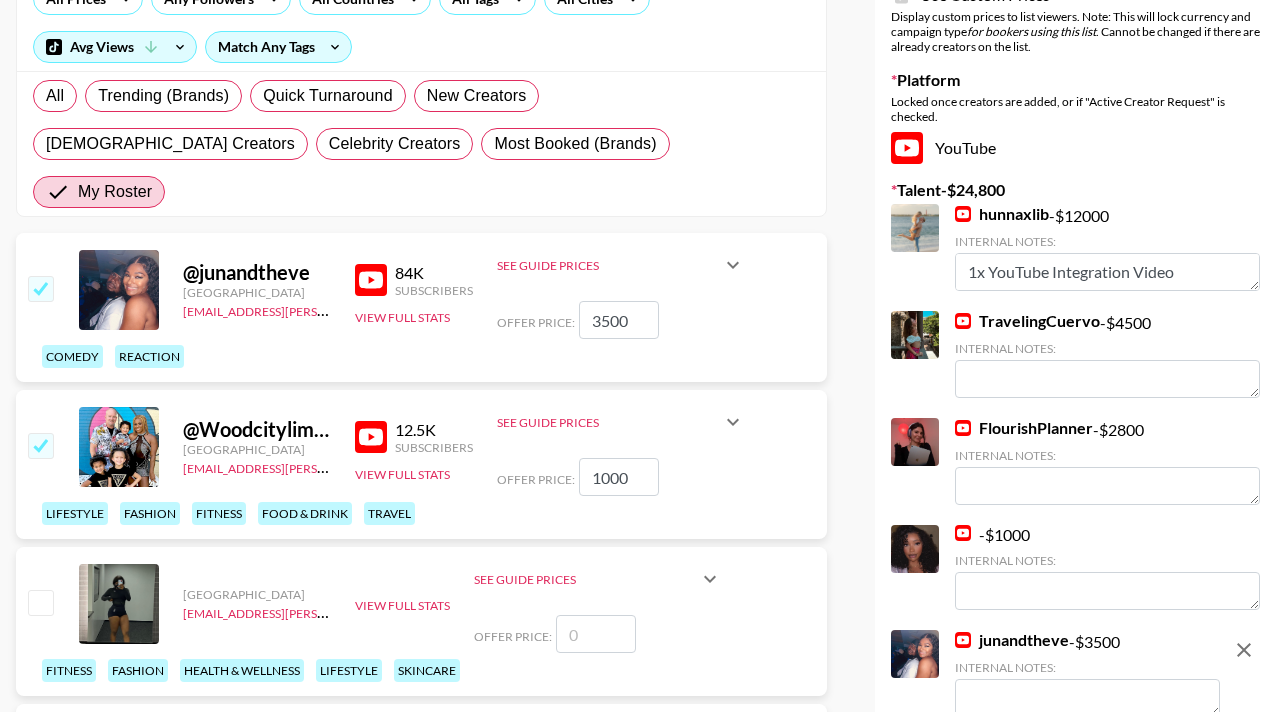 scroll, scrollTop: 261, scrollLeft: 0, axis: vertical 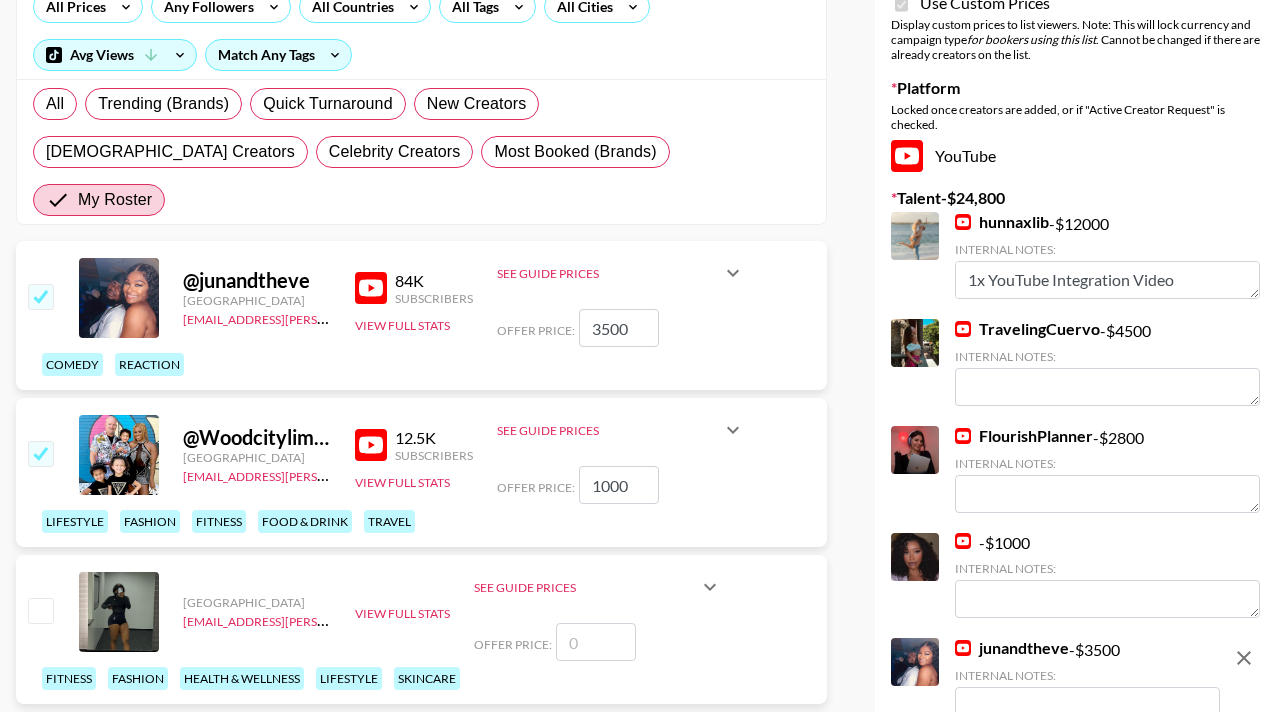 type on "1000" 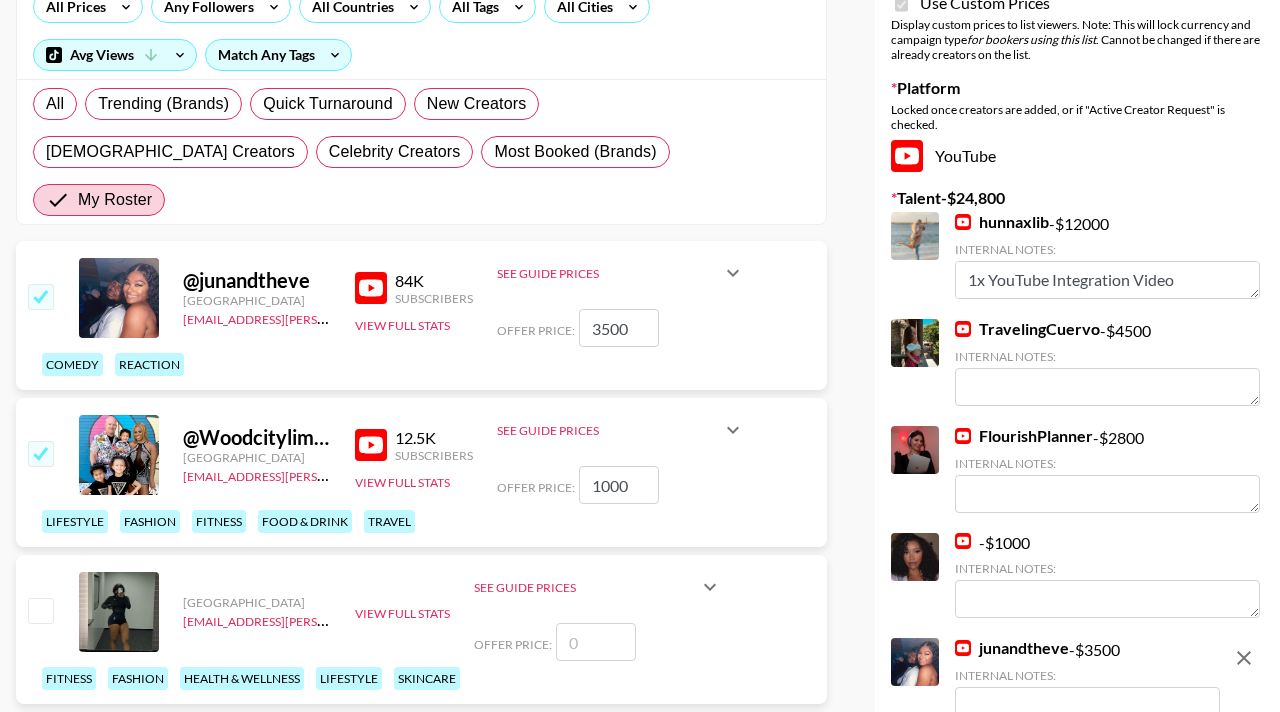 scroll, scrollTop: 286, scrollLeft: 0, axis: vertical 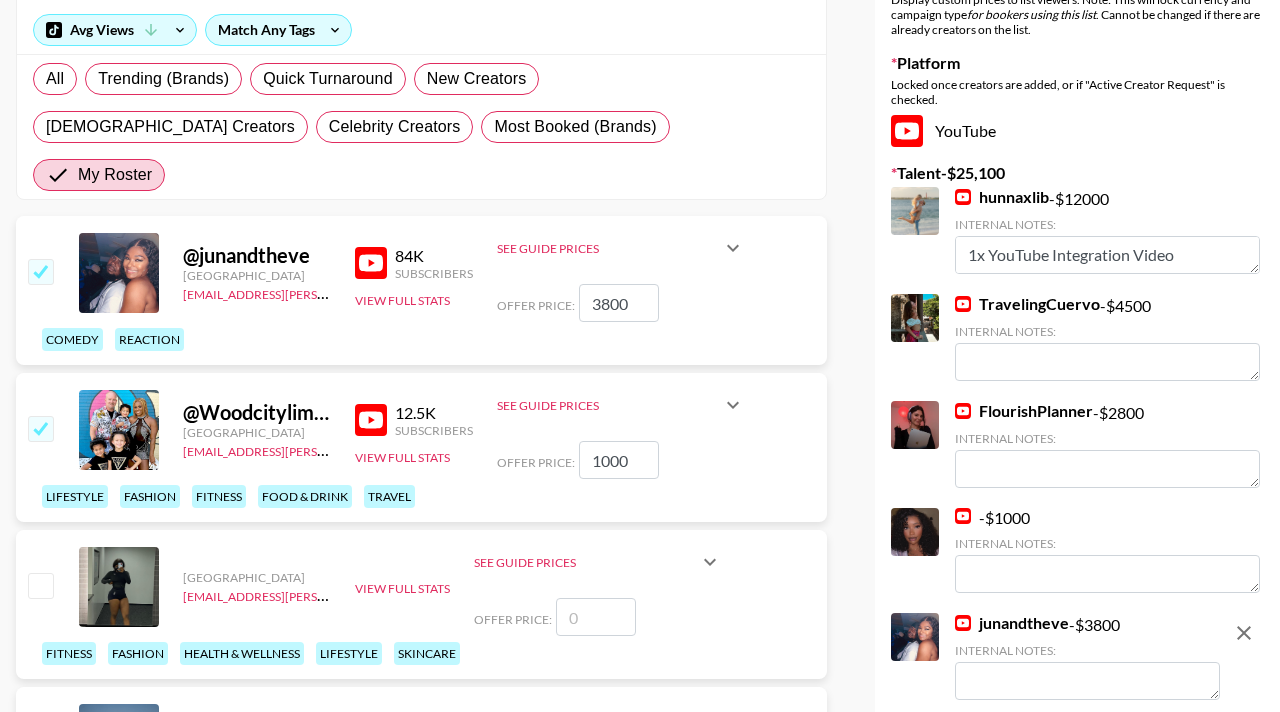 drag, startPoint x: 641, startPoint y: 255, endPoint x: 567, endPoint y: 255, distance: 74 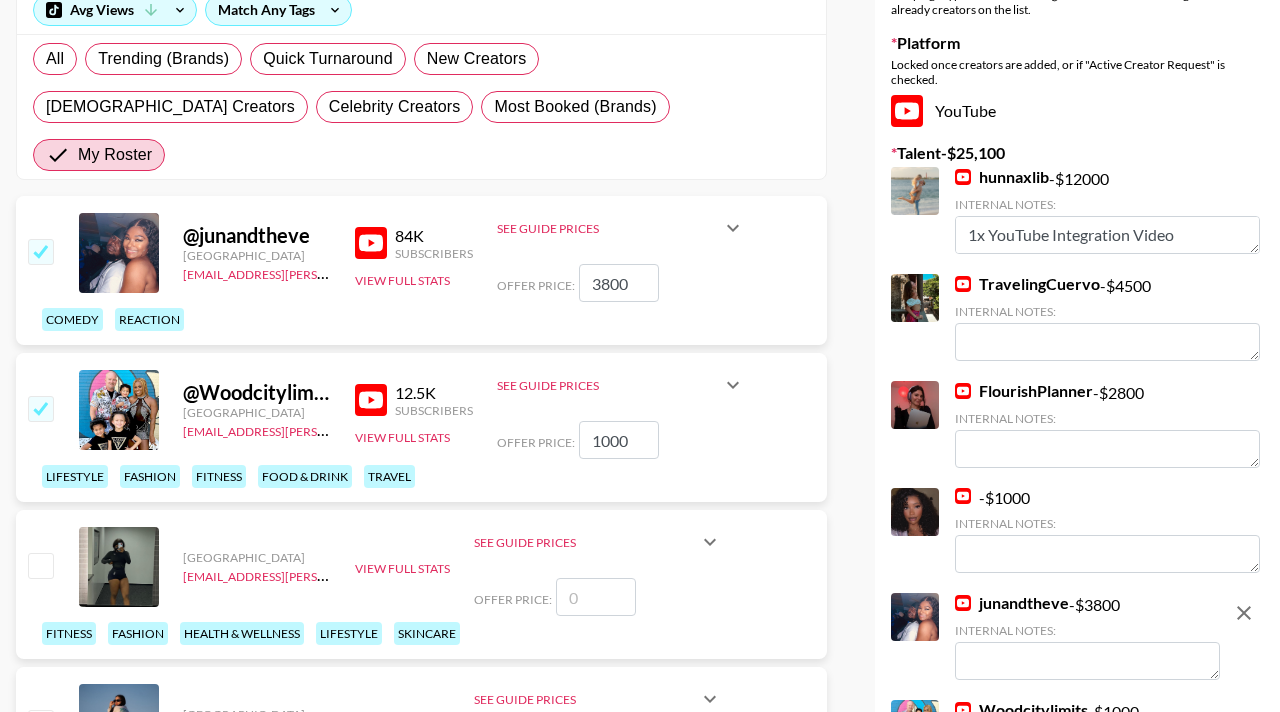 scroll, scrollTop: 307, scrollLeft: 0, axis: vertical 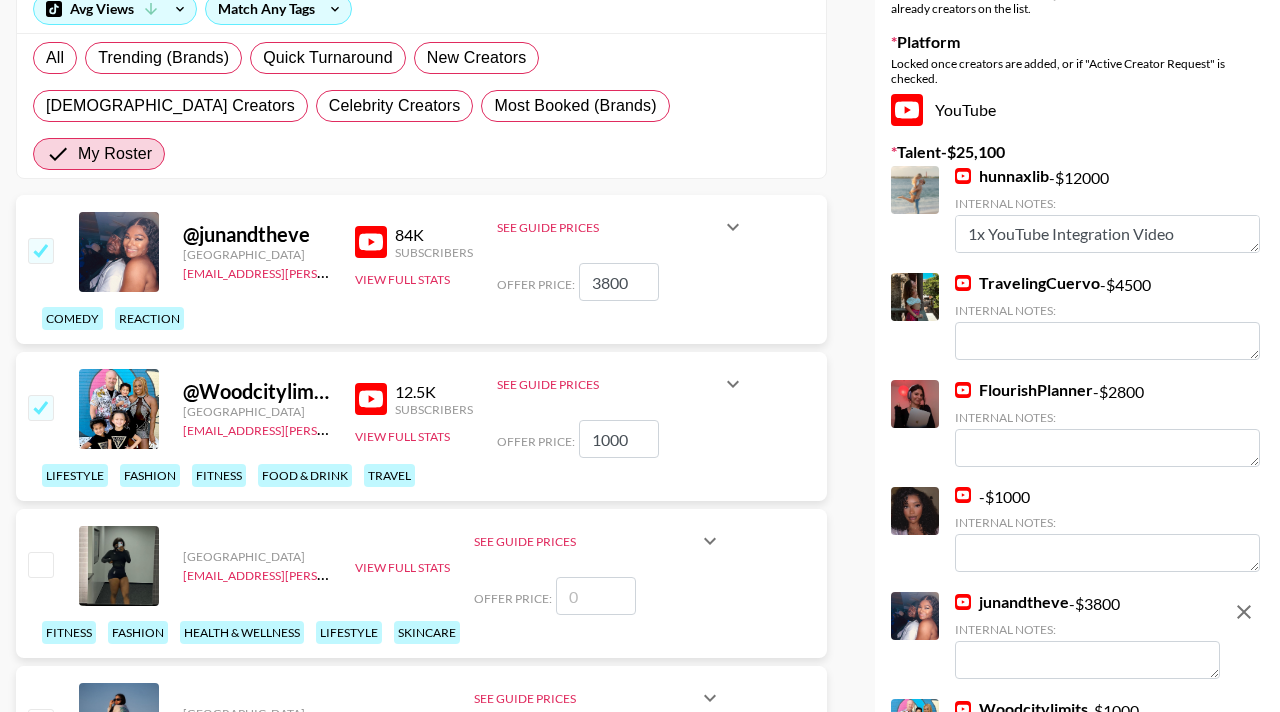 click on "Offer Price: 3800" at bounding box center [621, 282] 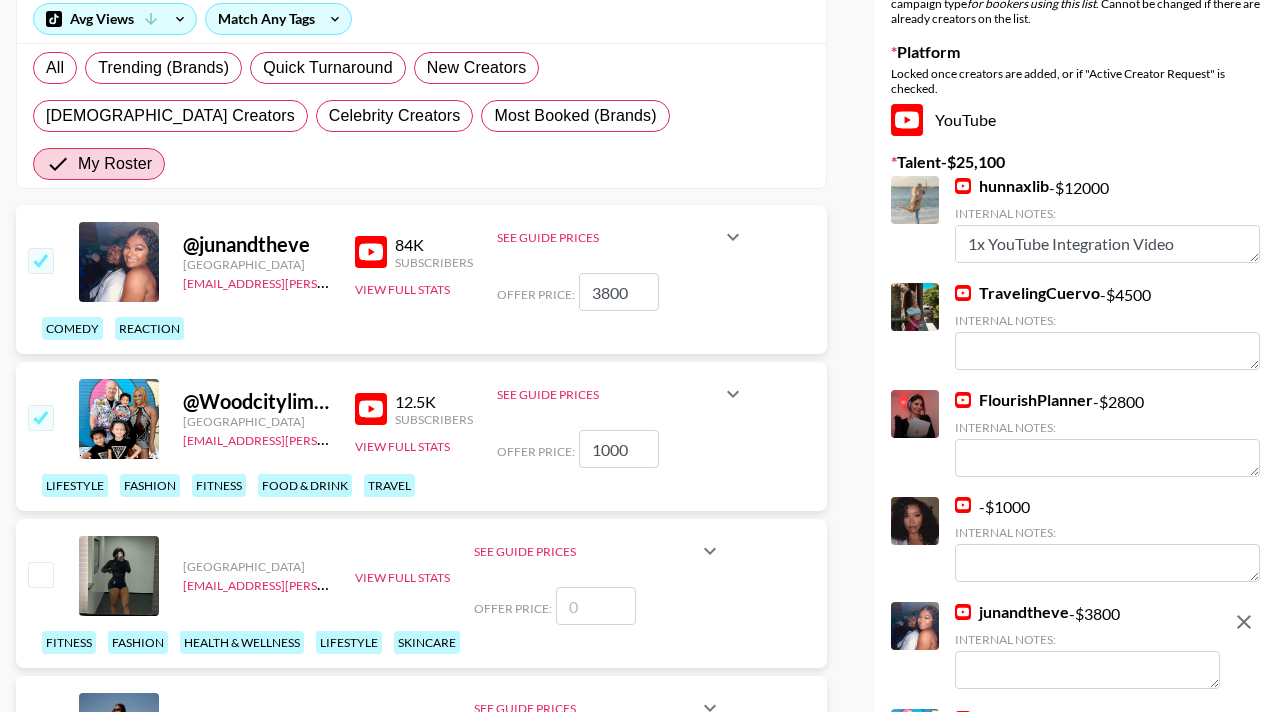 scroll, scrollTop: 296, scrollLeft: 0, axis: vertical 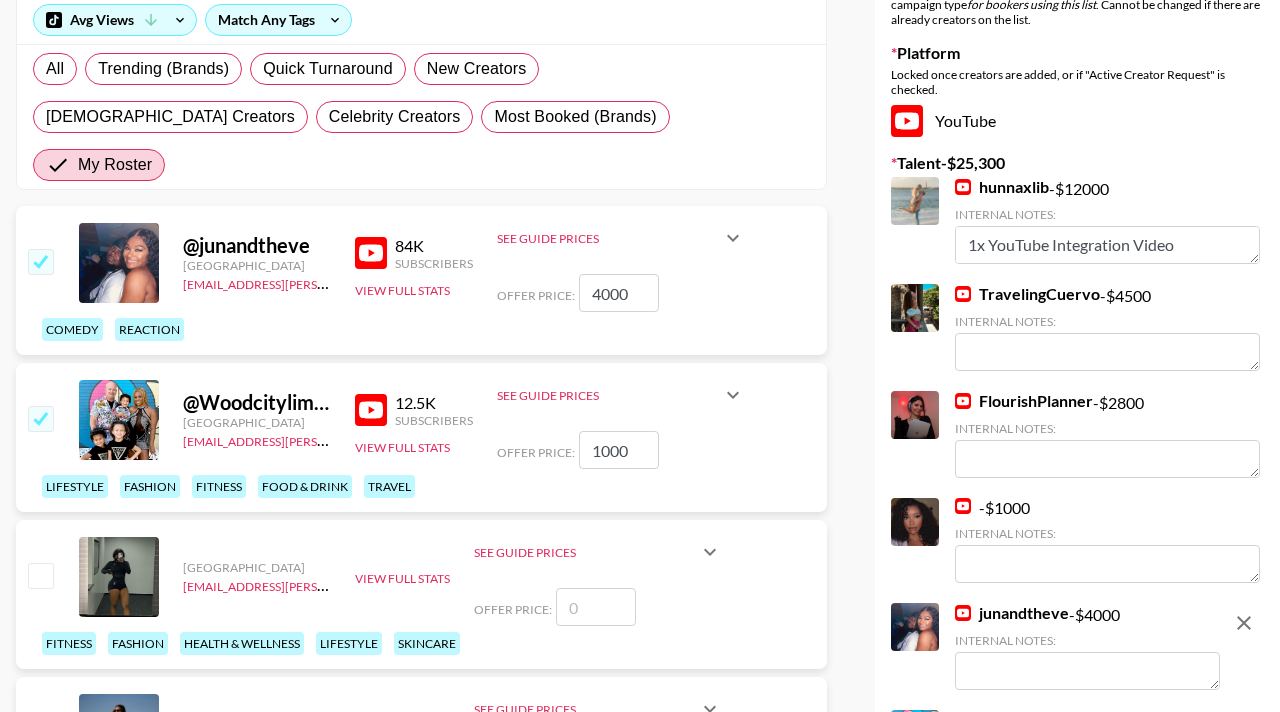 type on "4000" 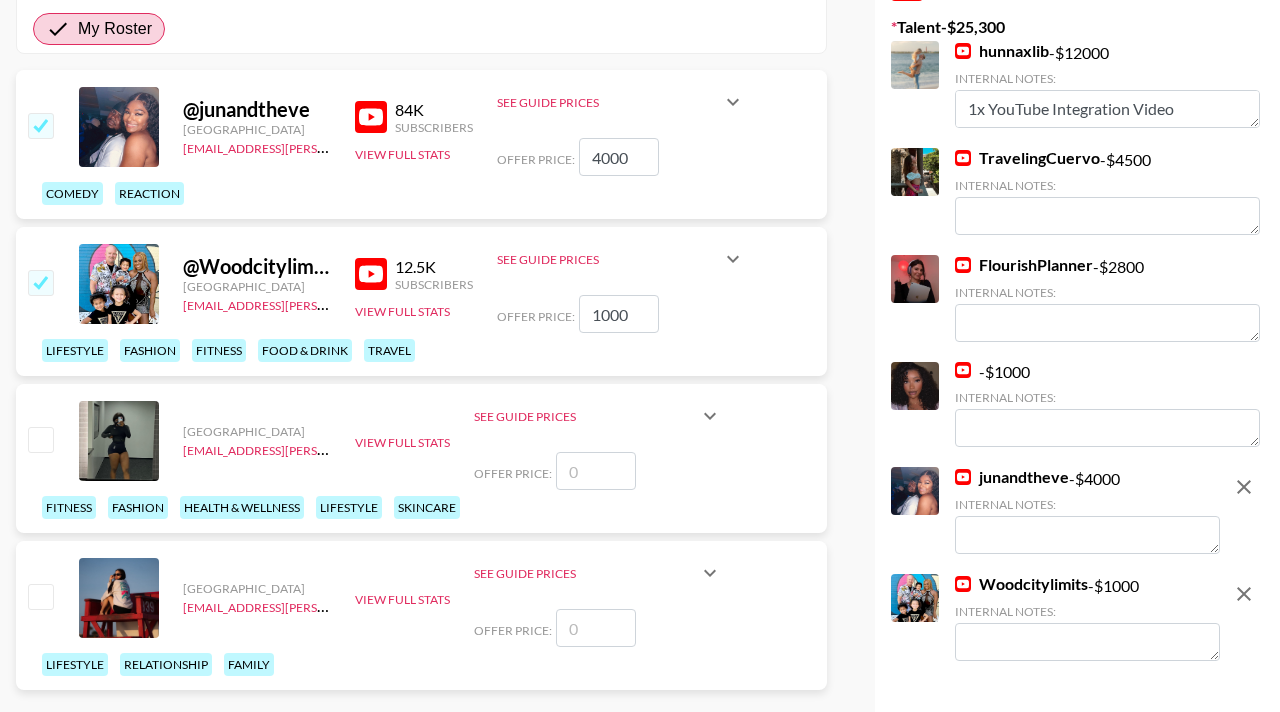 scroll, scrollTop: 434, scrollLeft: 0, axis: vertical 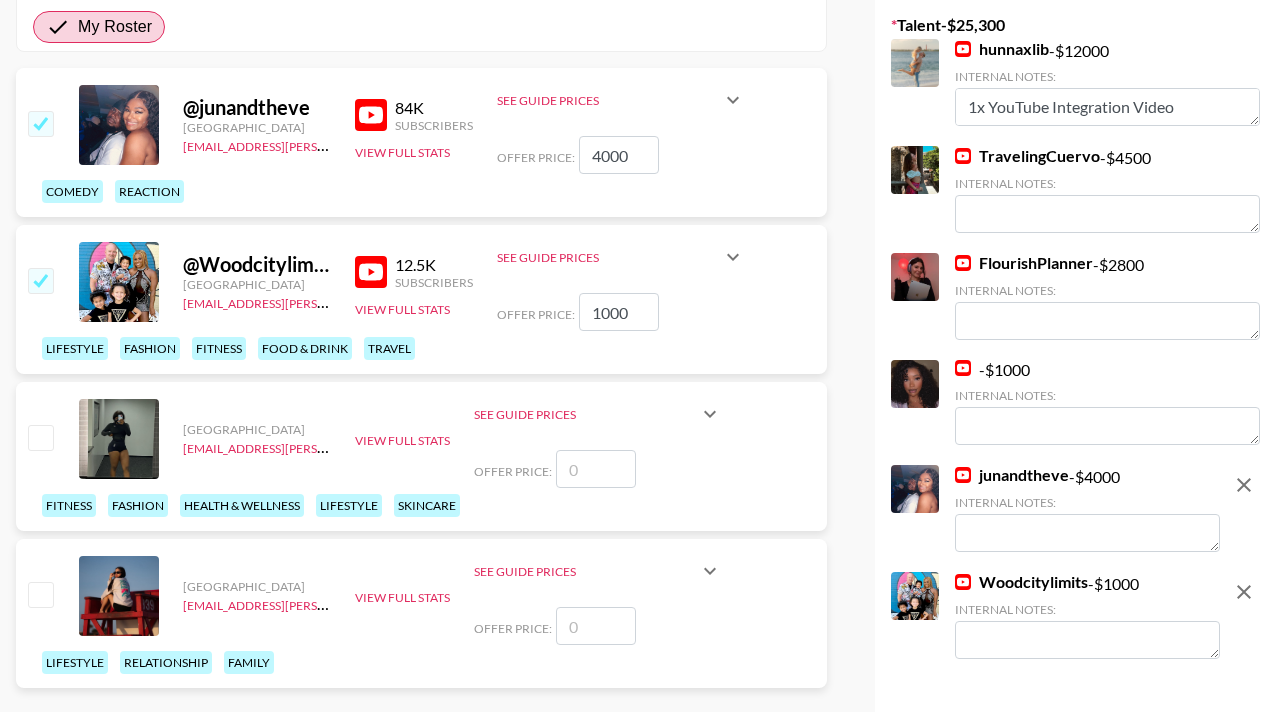 drag, startPoint x: 644, startPoint y: 260, endPoint x: 603, endPoint y: 259, distance: 41.01219 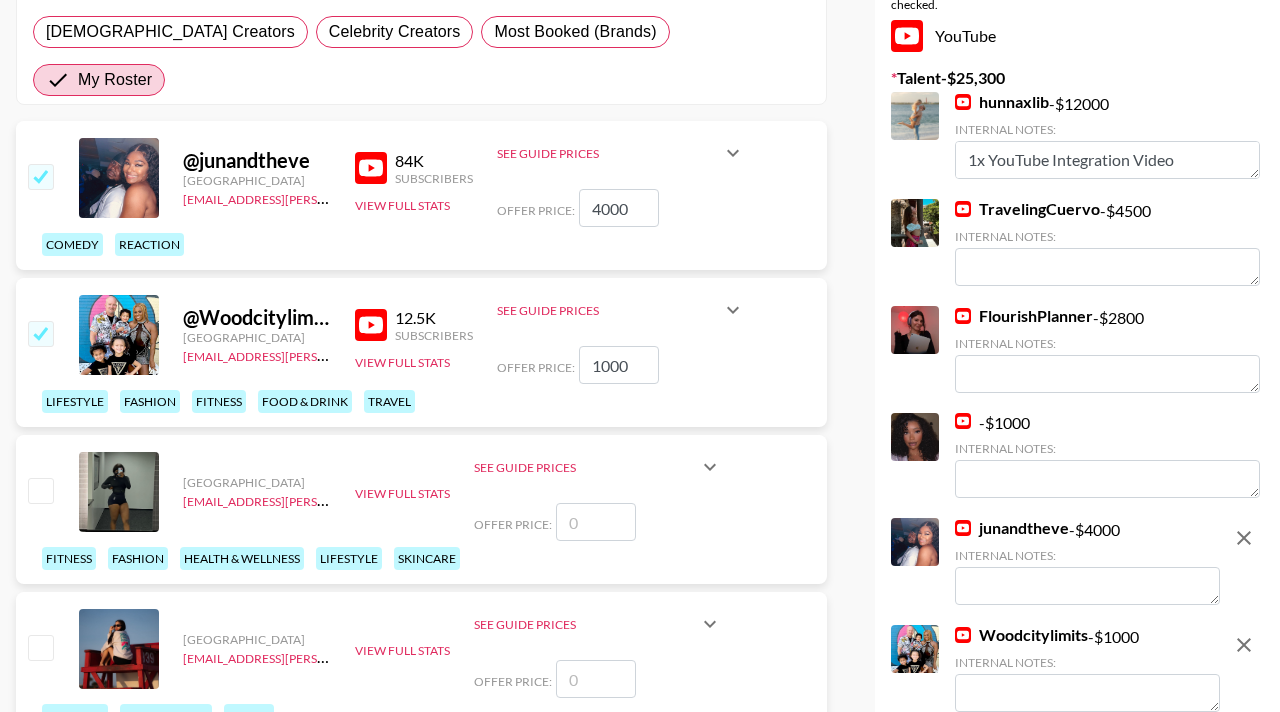 scroll, scrollTop: 380, scrollLeft: 0, axis: vertical 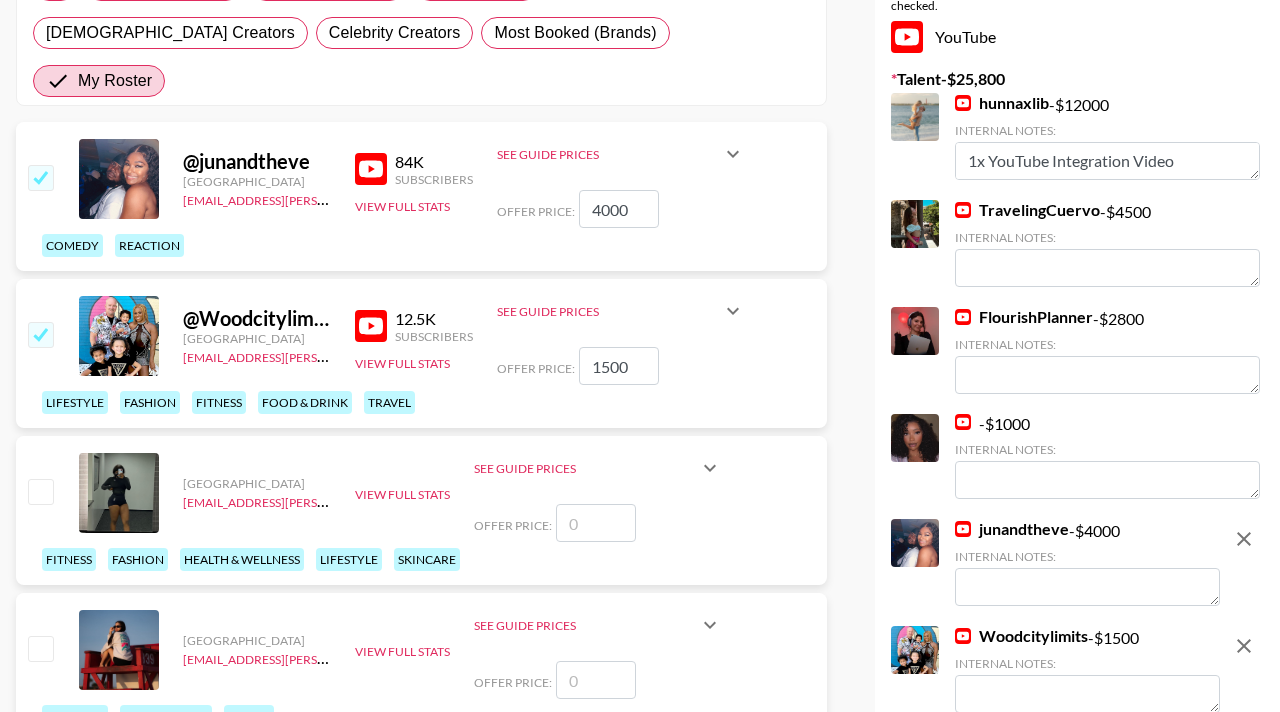 type on "1500" 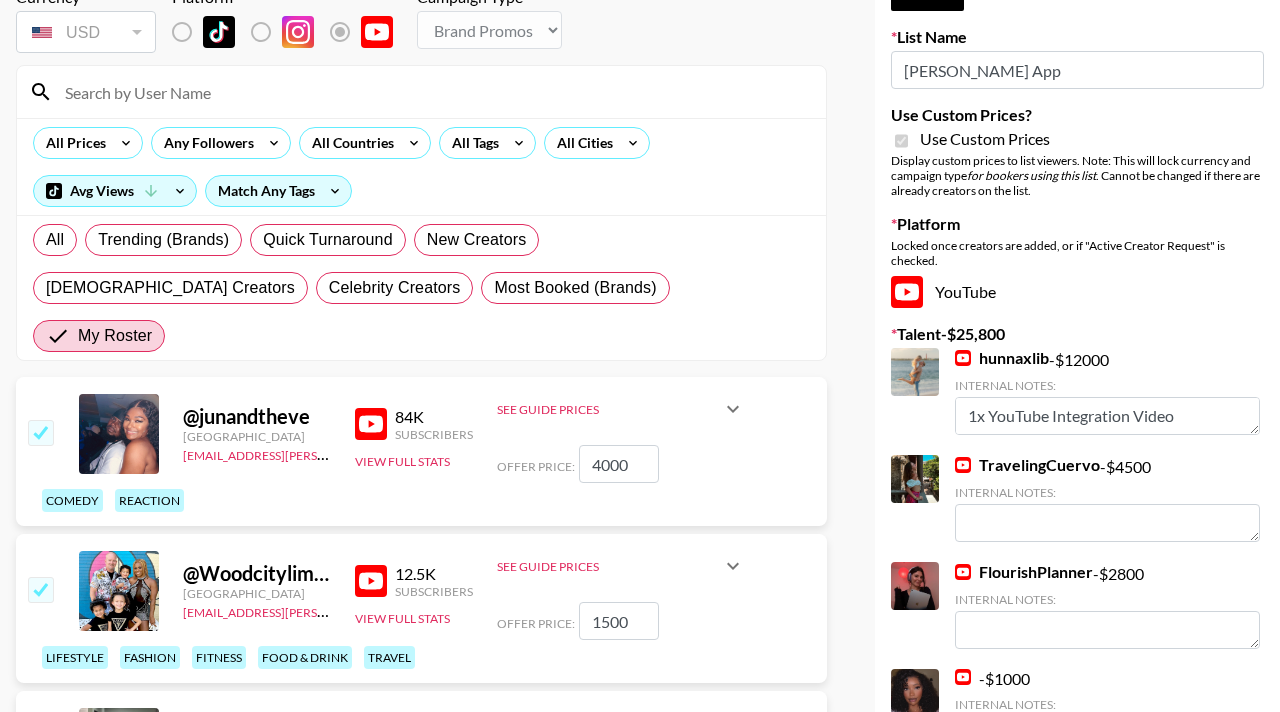scroll, scrollTop: 41, scrollLeft: 0, axis: vertical 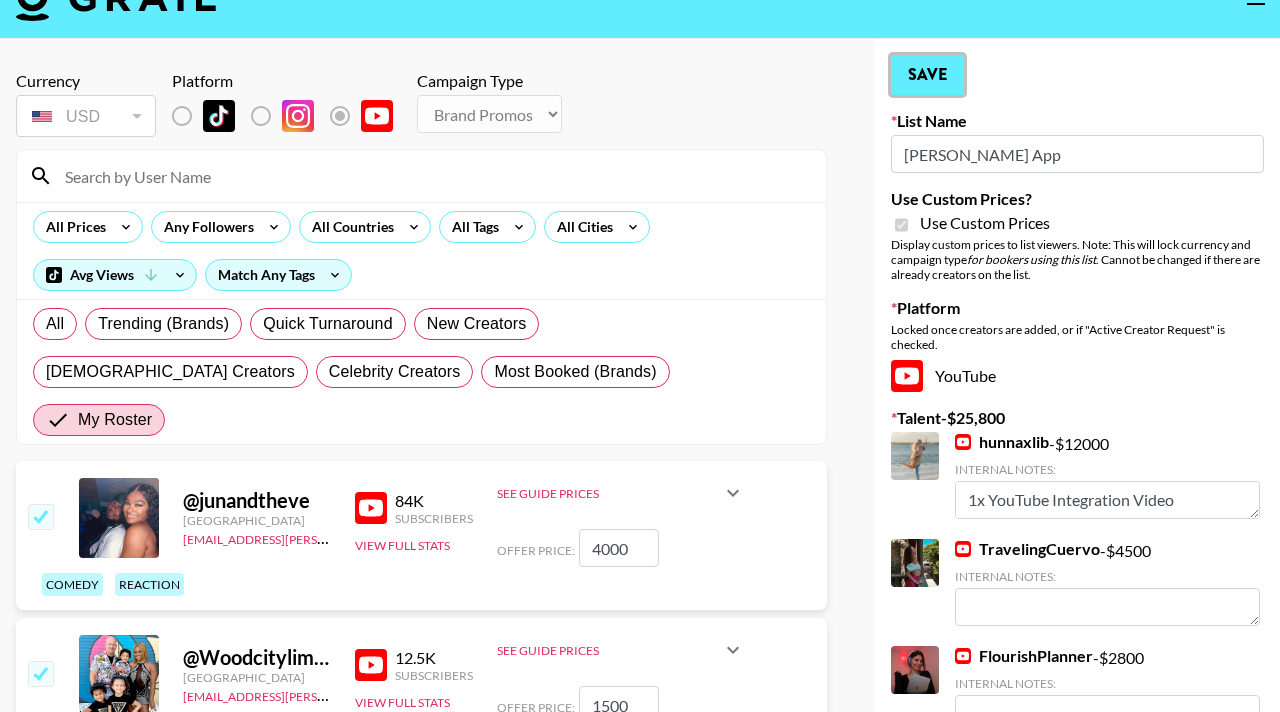 click on "Save" at bounding box center (927, 75) 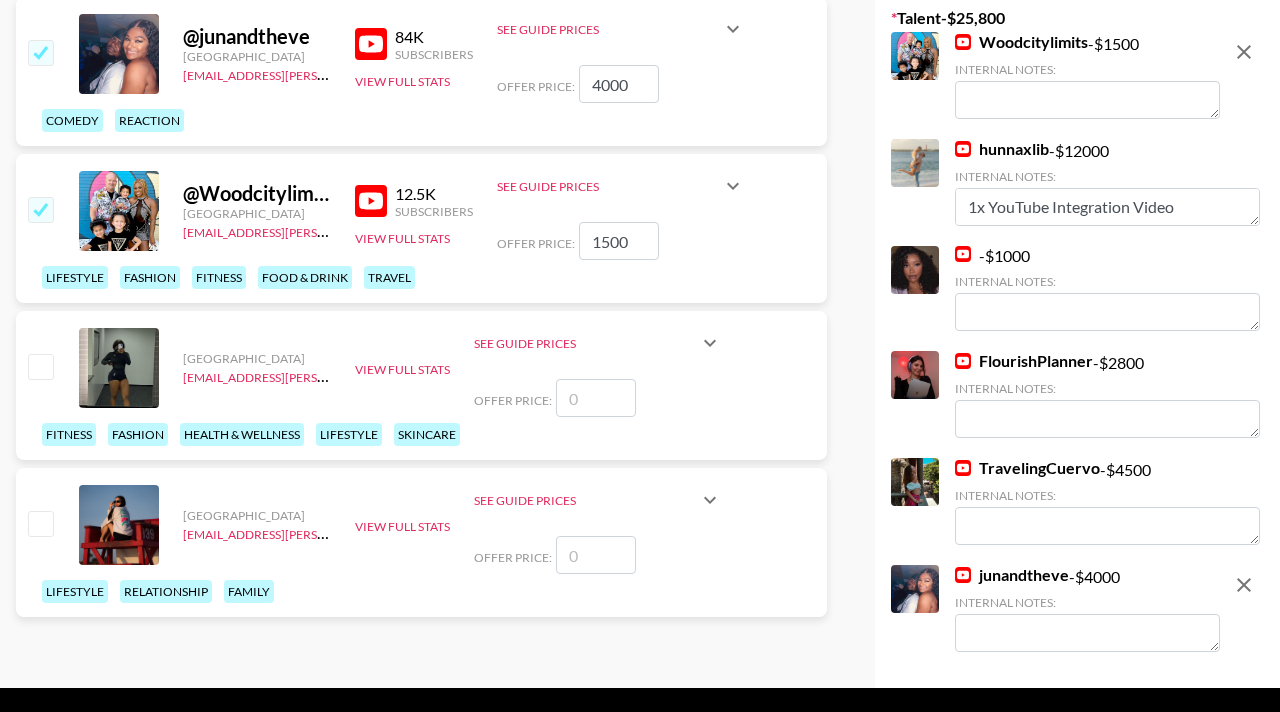 scroll, scrollTop: 200, scrollLeft: 0, axis: vertical 